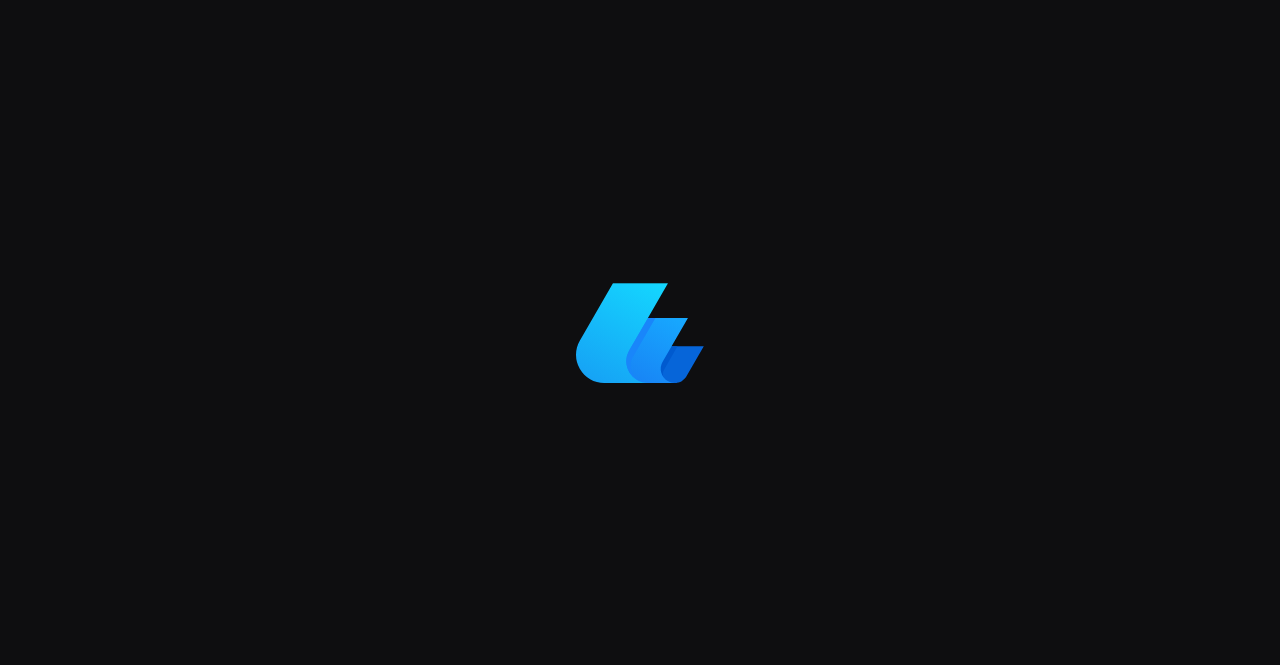 scroll, scrollTop: 0, scrollLeft: 0, axis: both 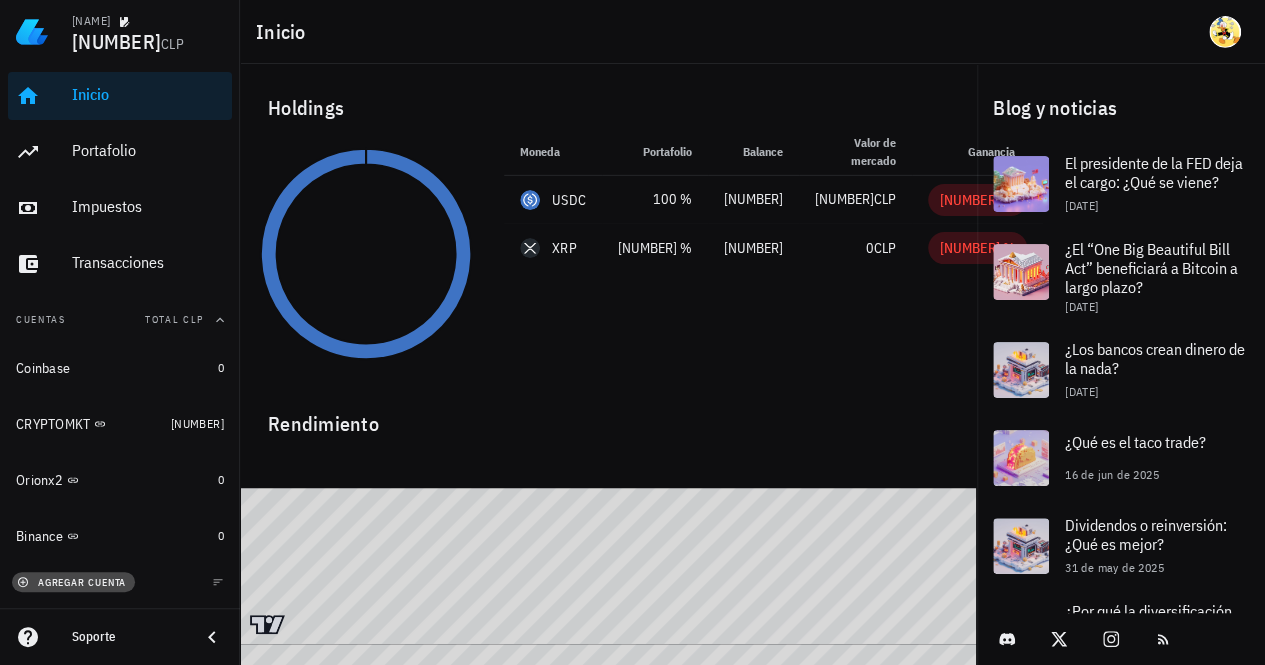 click on "agregar cuenta" at bounding box center [73, 582] 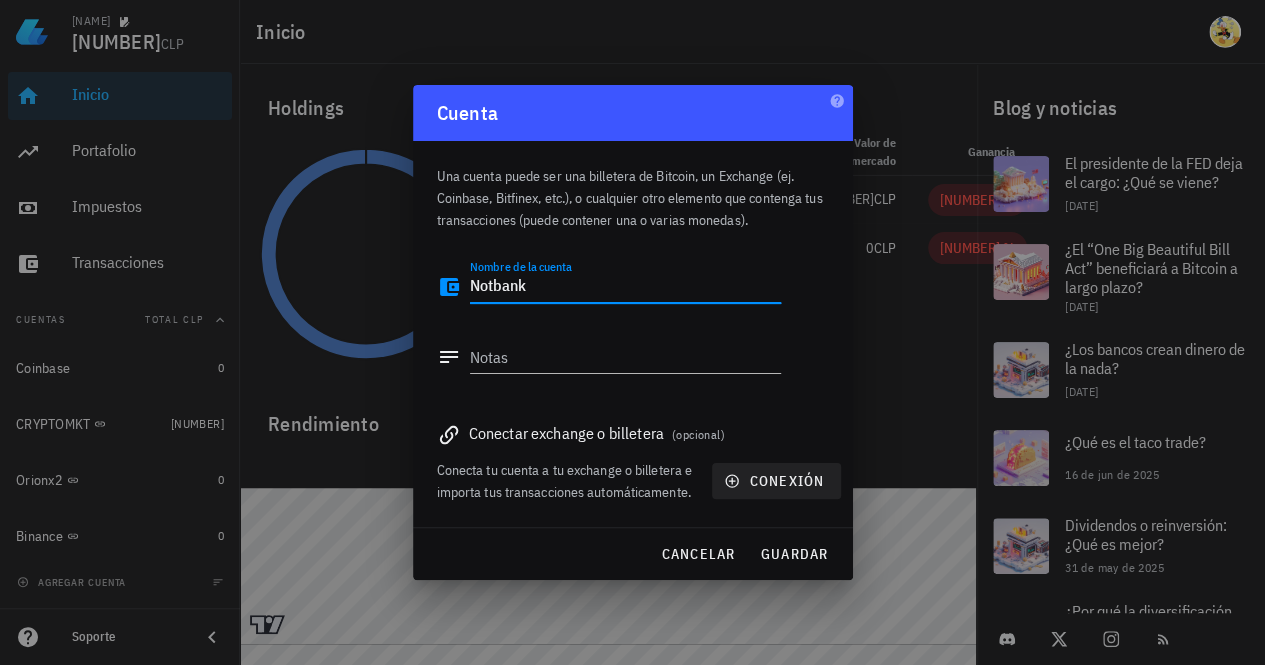 type on "Notbank" 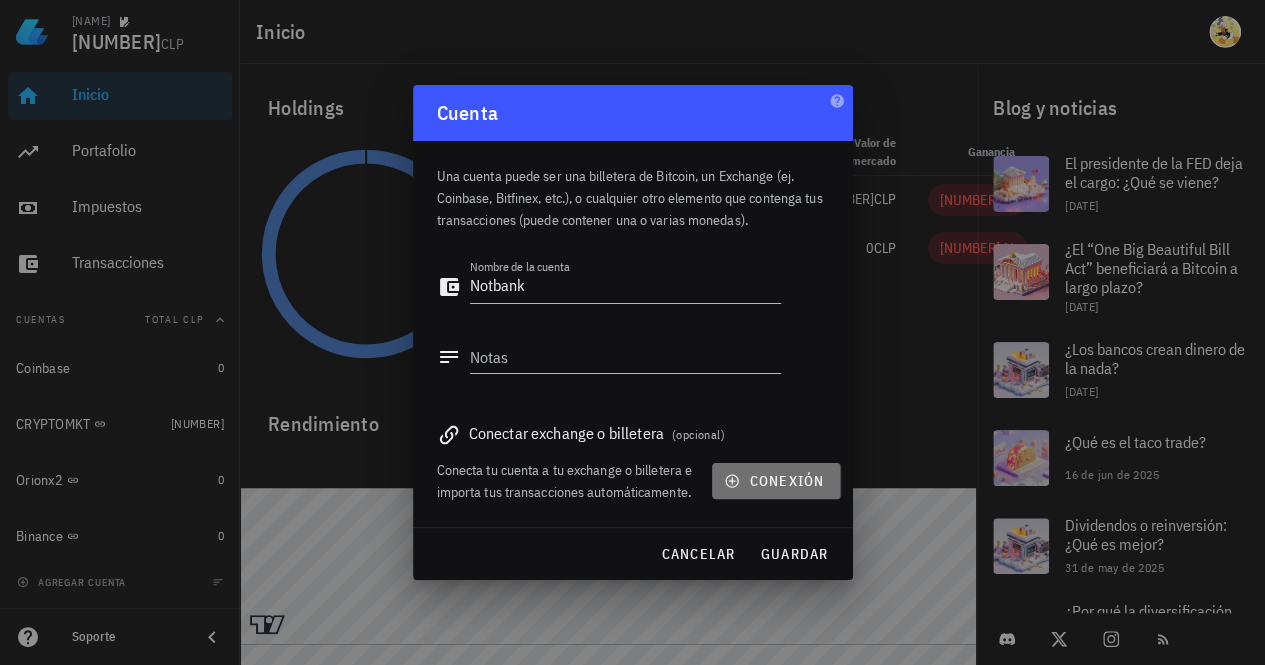 click on "conexión" at bounding box center (776, 481) 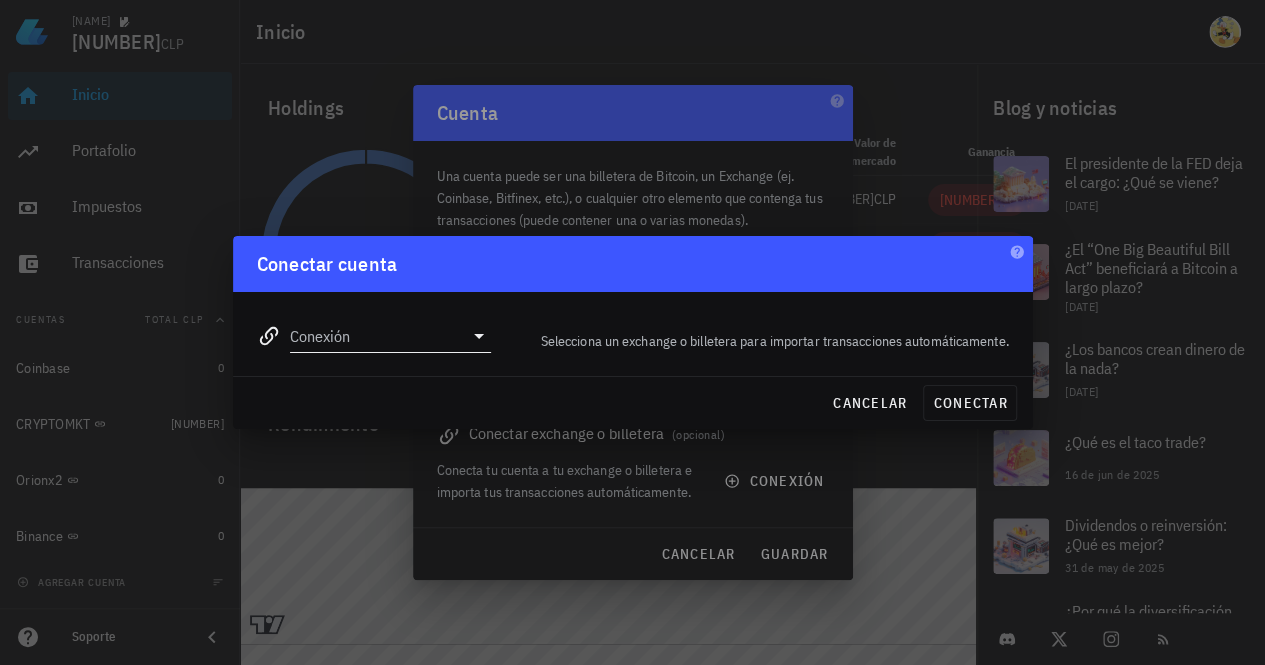 click 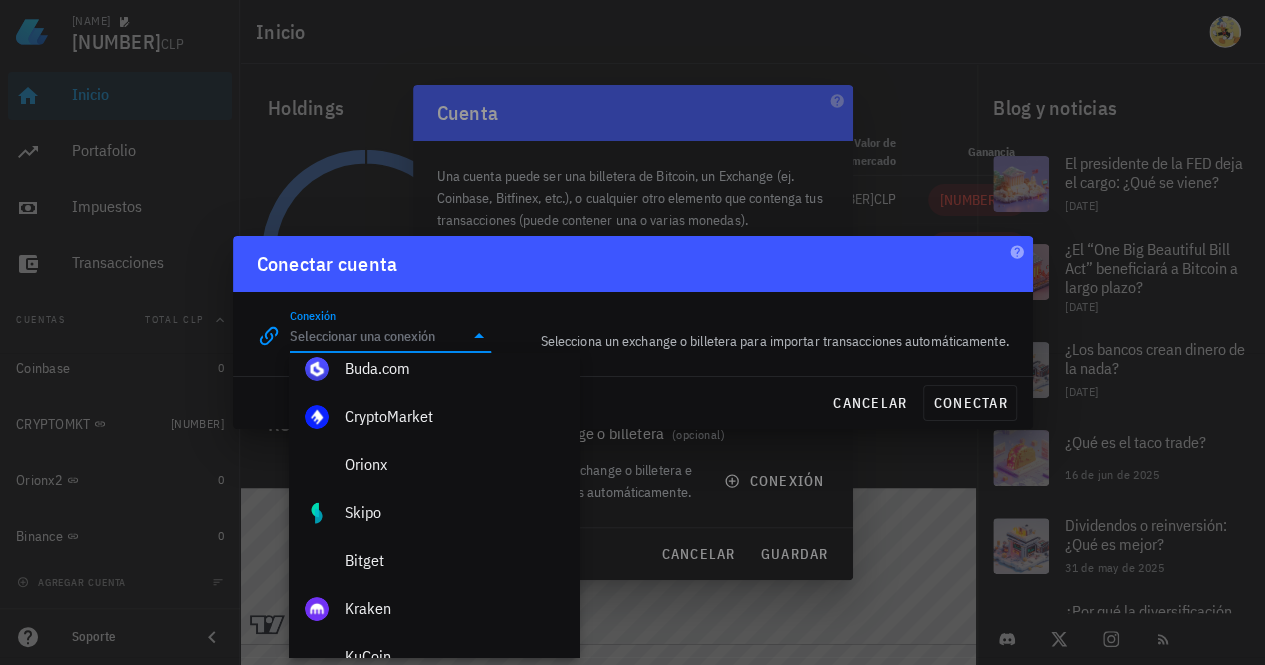 scroll, scrollTop: 0, scrollLeft: 0, axis: both 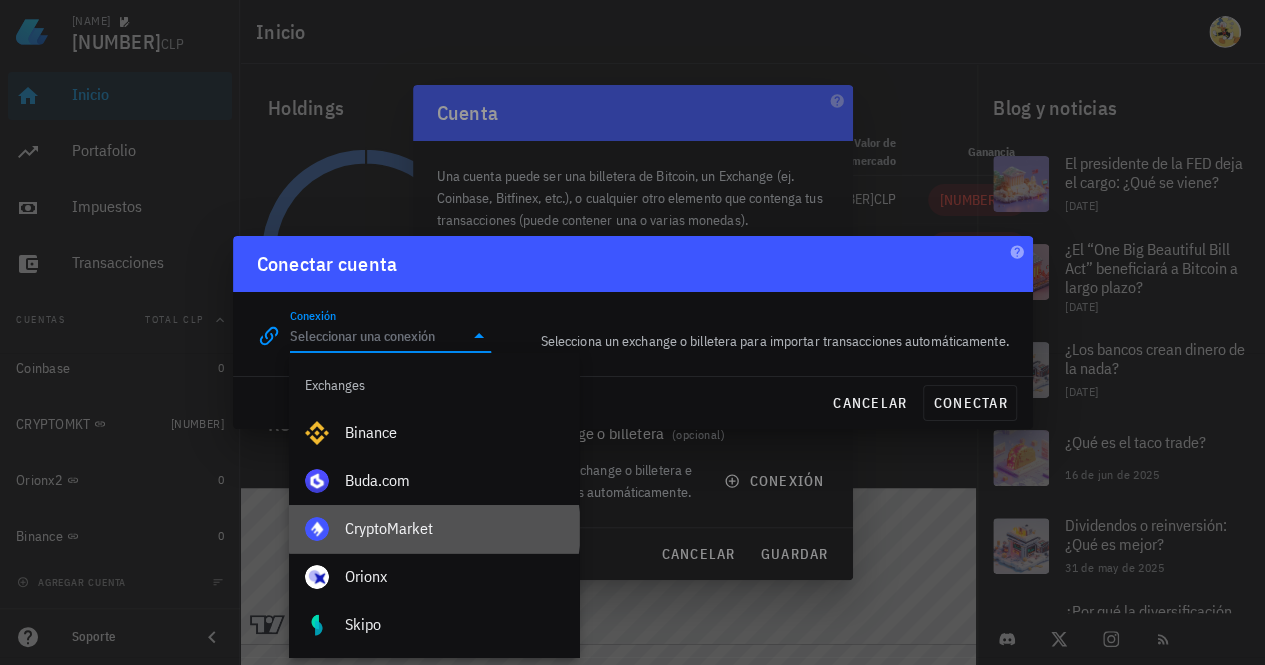 click on "CryptoMarket" at bounding box center (454, 528) 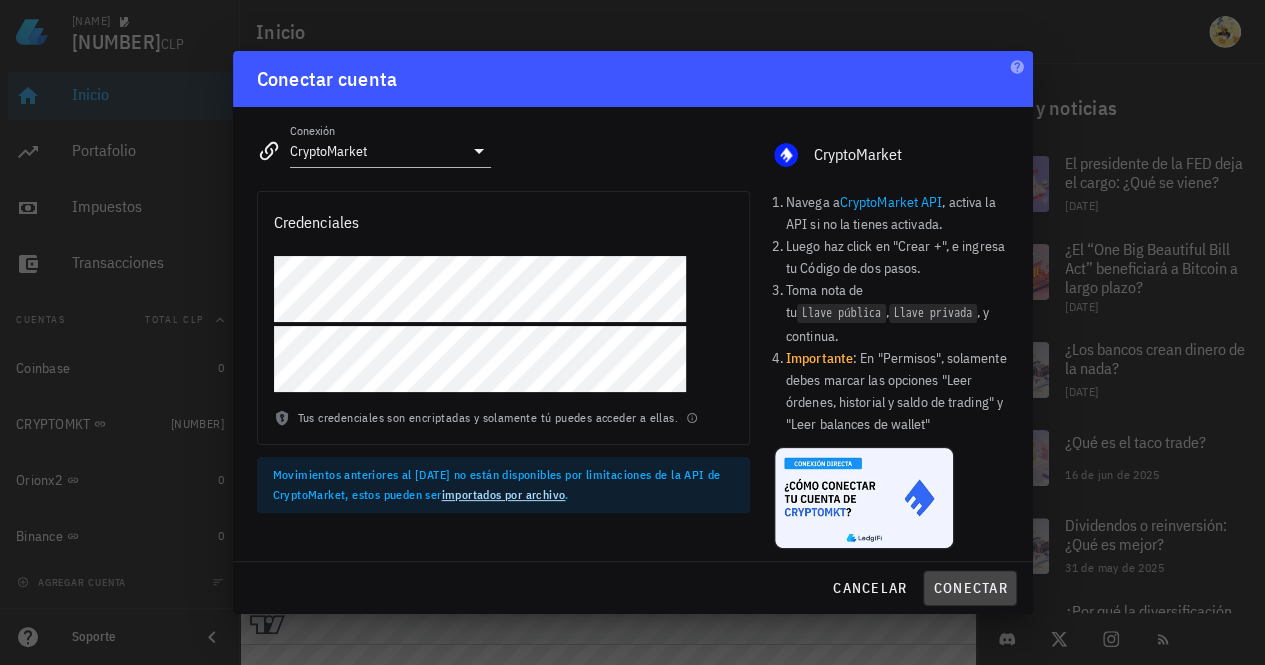 click on "conectar" at bounding box center [969, 588] 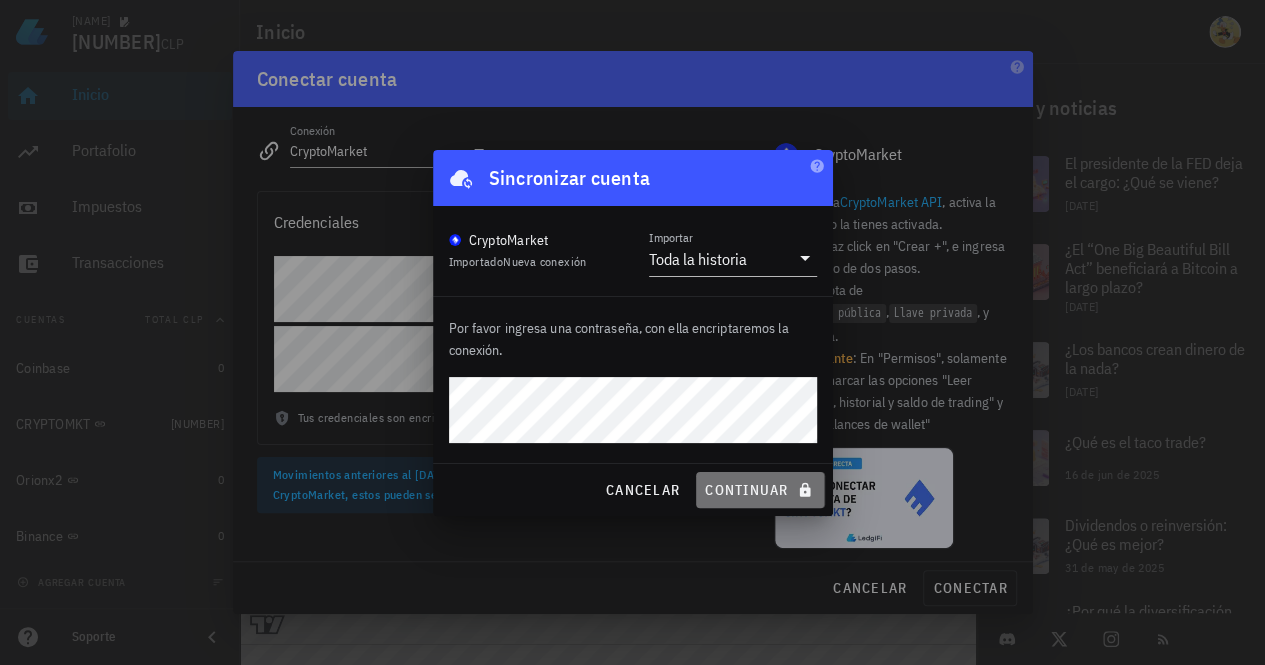 click on "continuar" at bounding box center (760, 490) 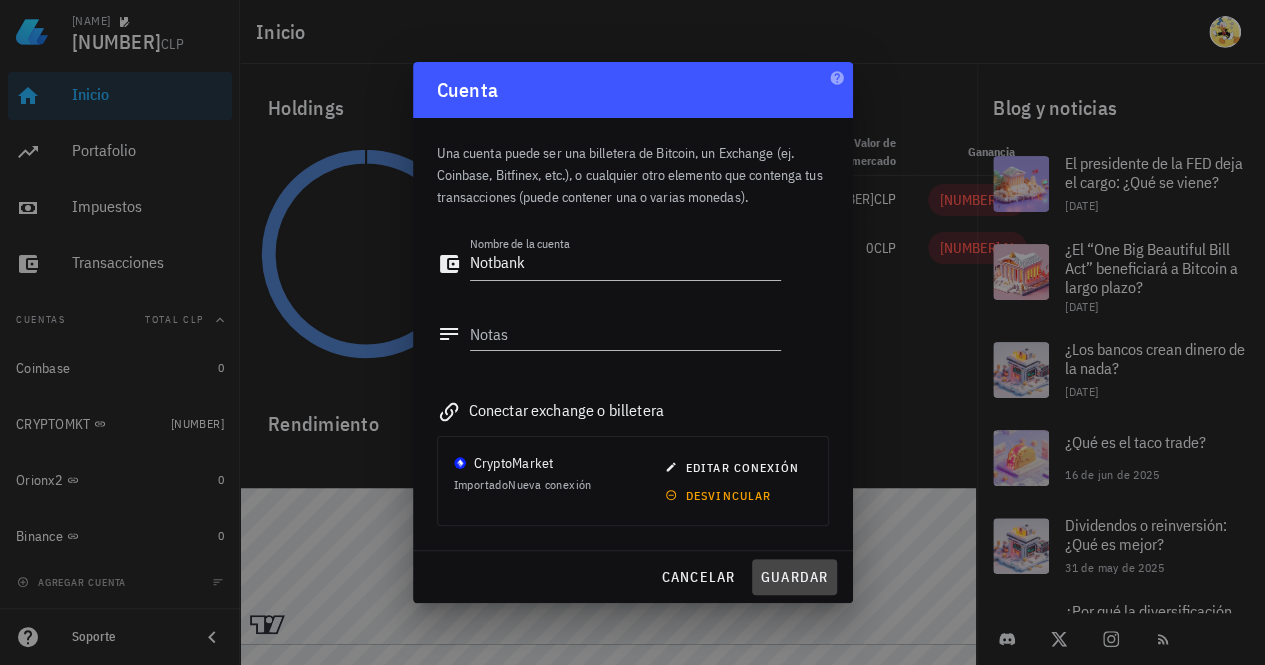 click on "guardar" at bounding box center (794, 577) 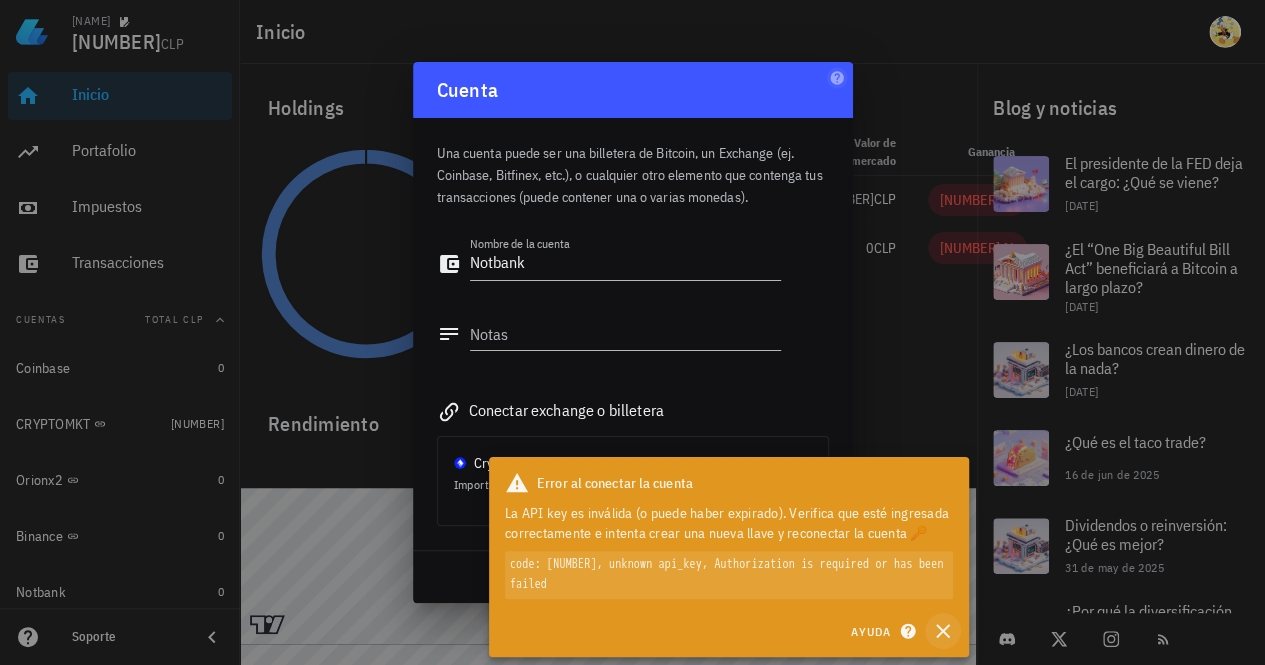 click 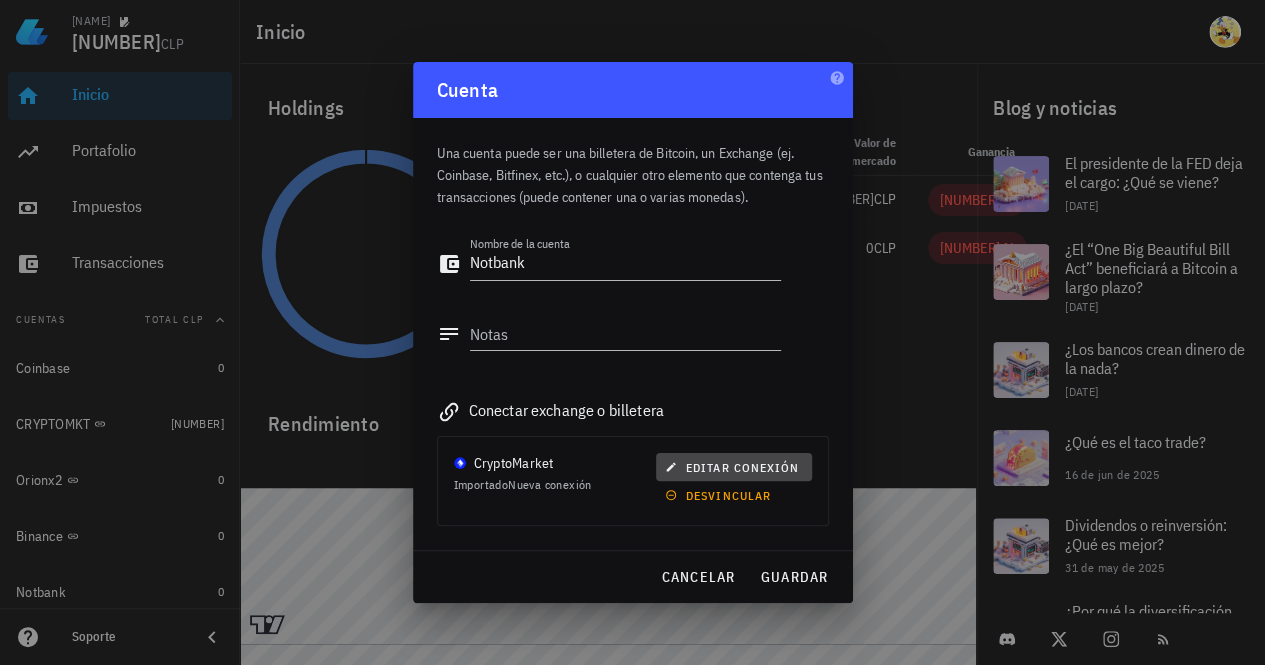 click on "editar conexión" at bounding box center (734, 467) 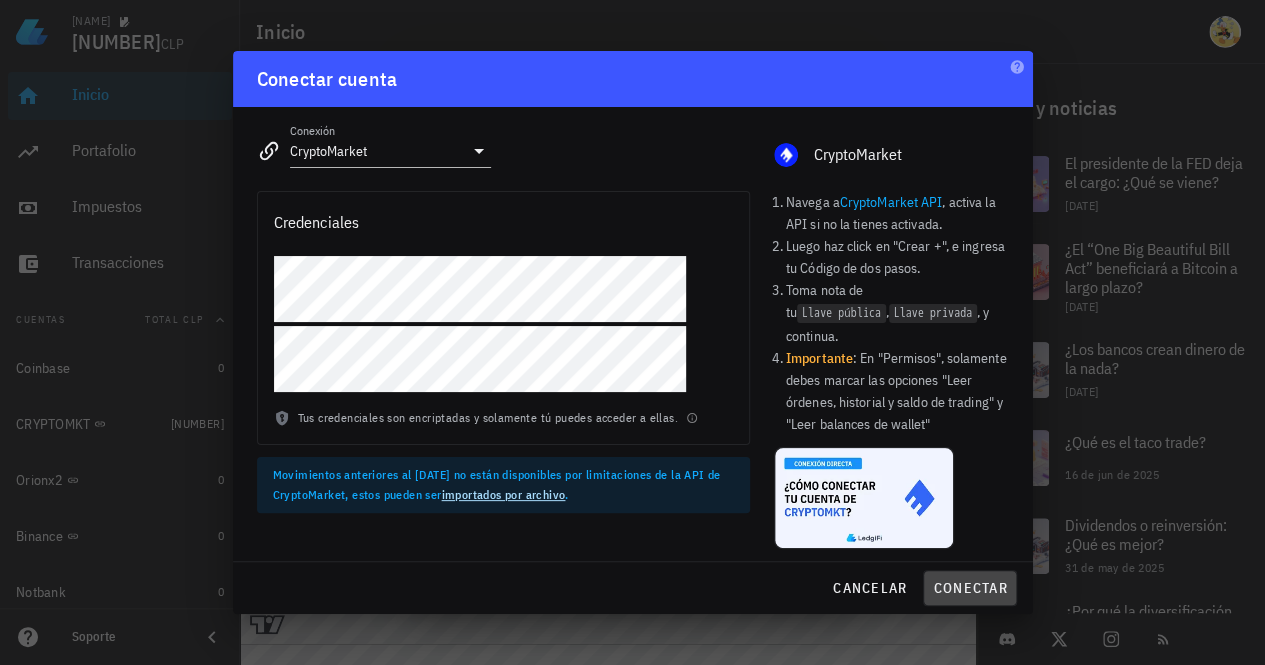 click on "conectar" at bounding box center [969, 588] 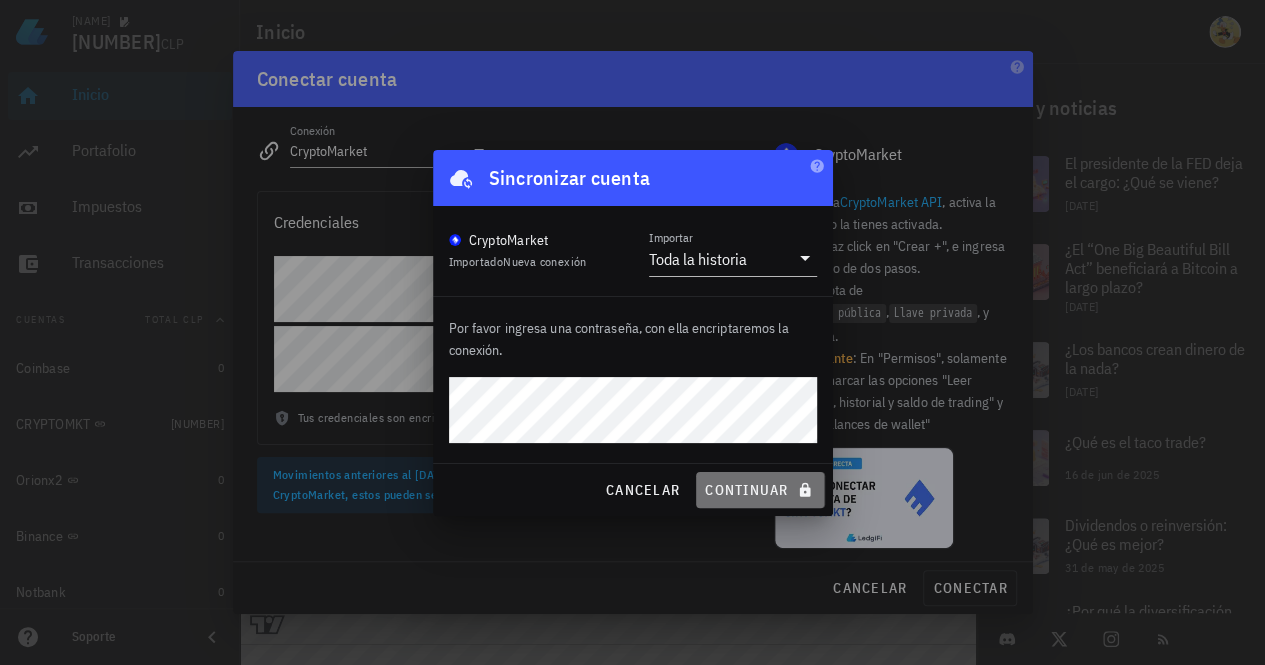 click on "continuar" at bounding box center [760, 490] 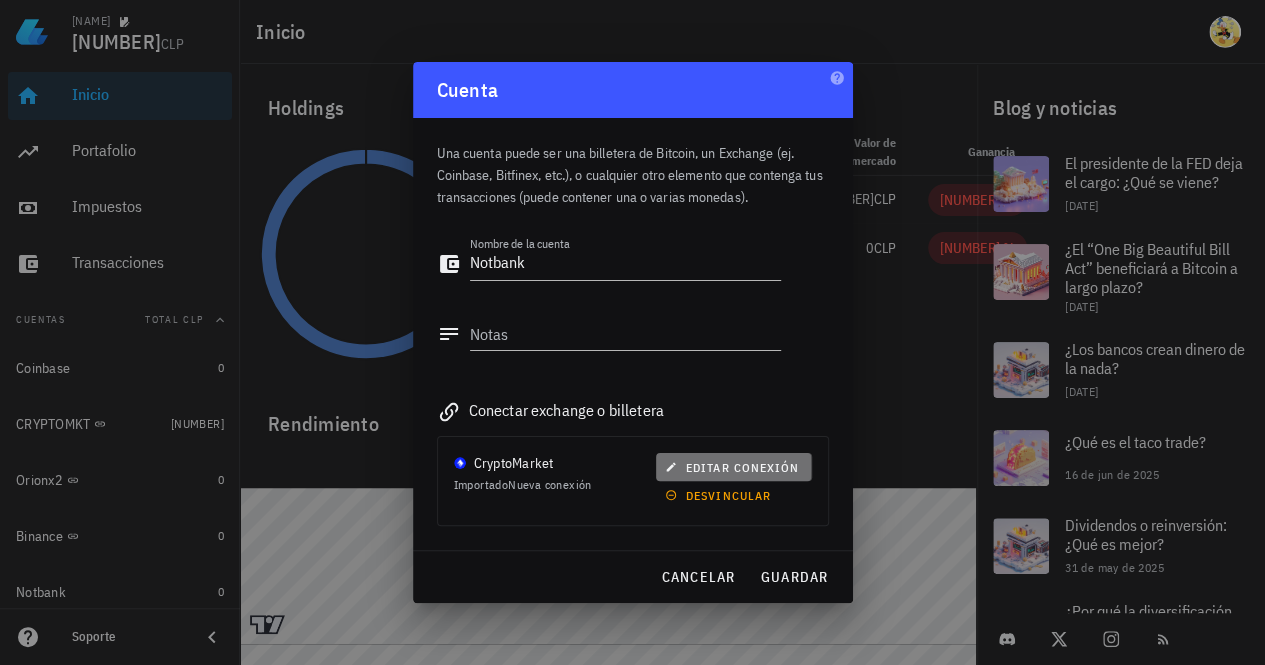 click on "editar conexión" at bounding box center [733, 467] 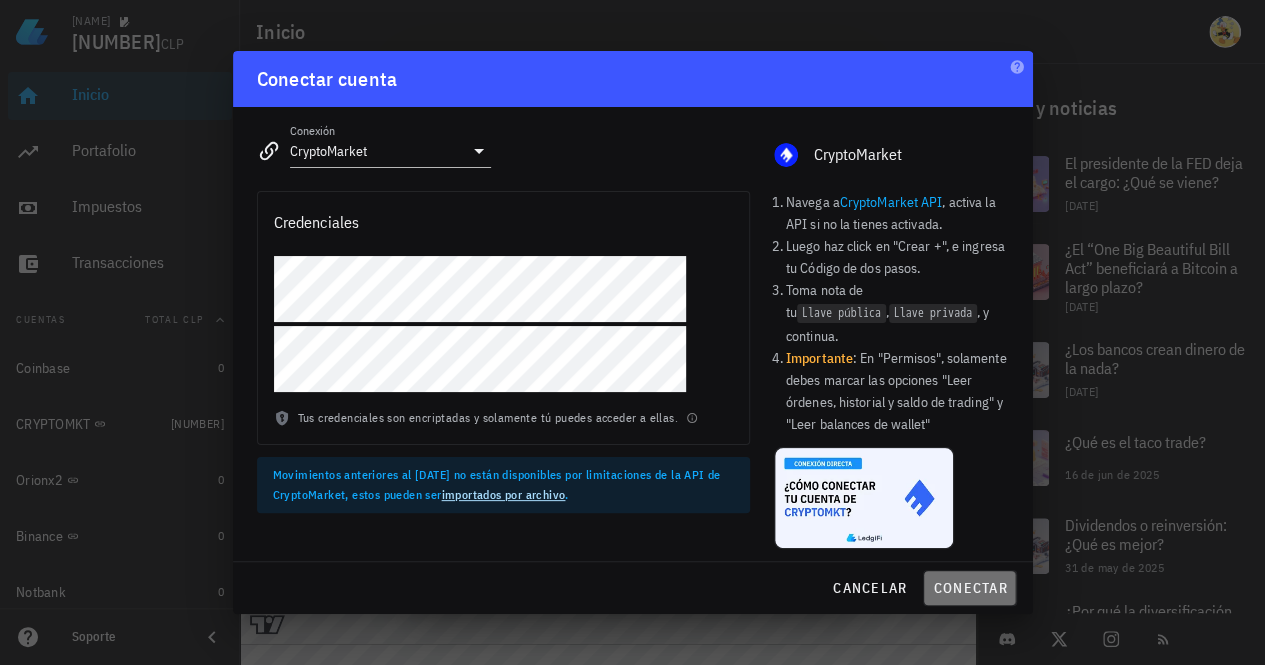 click on "conectar" at bounding box center (969, 588) 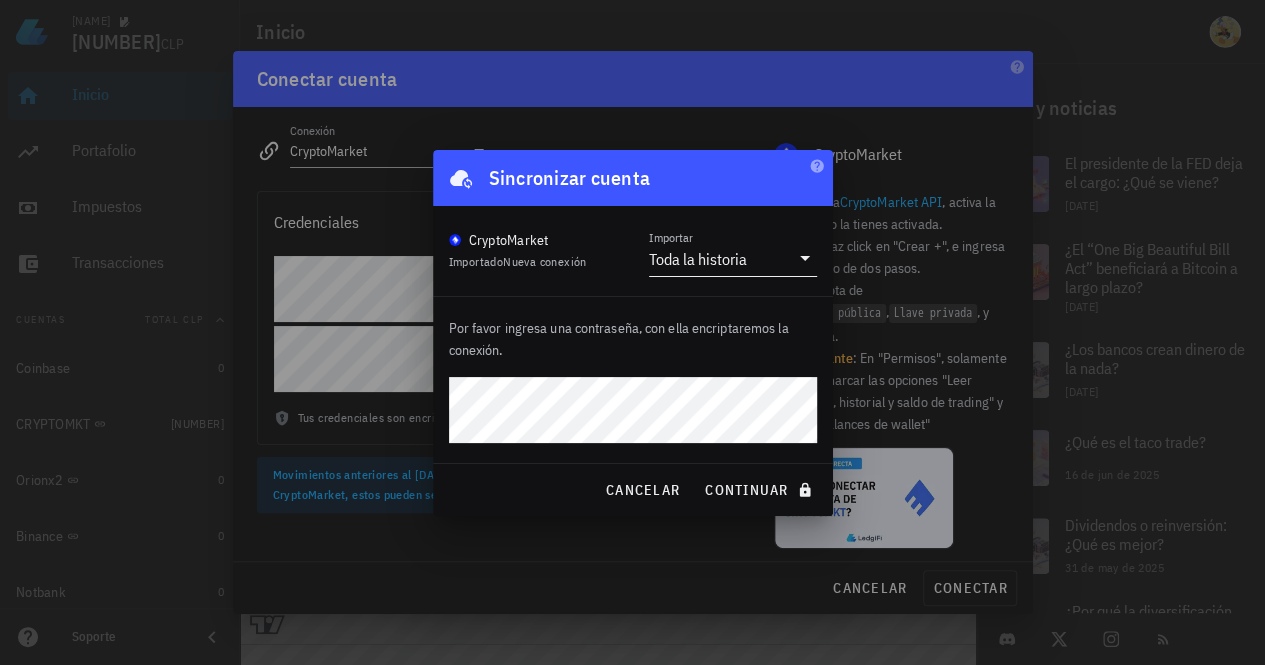 click 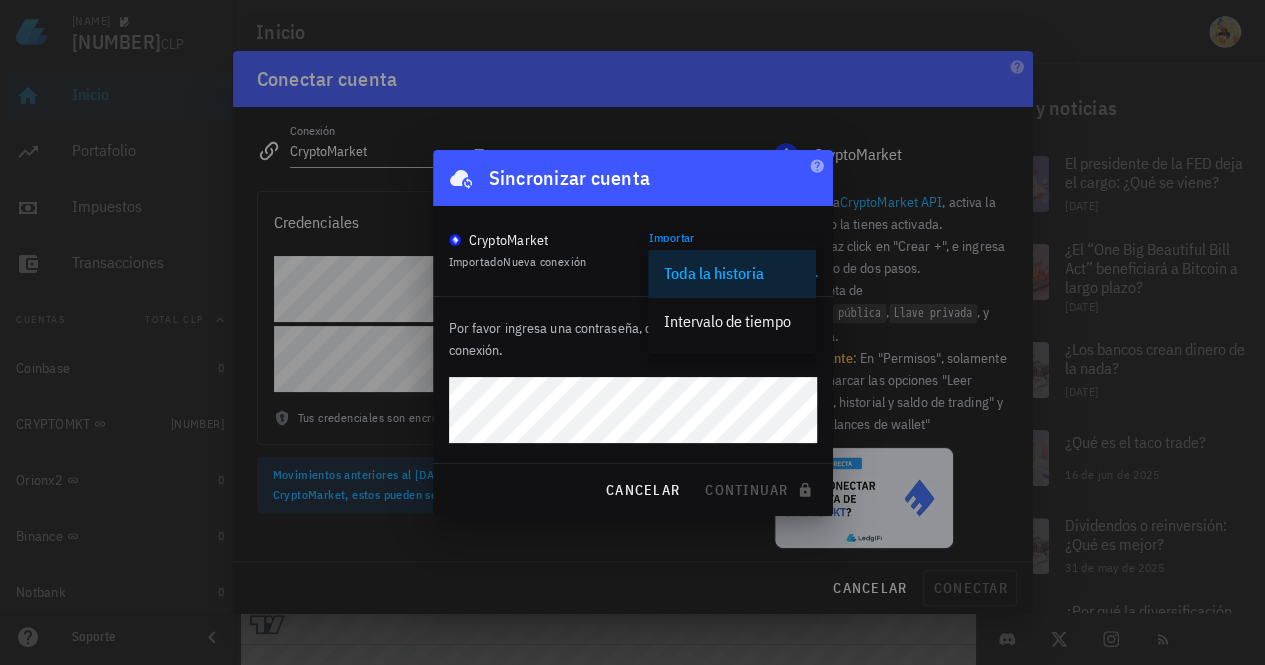 click on "Intervalo de tiempo" at bounding box center [732, 321] 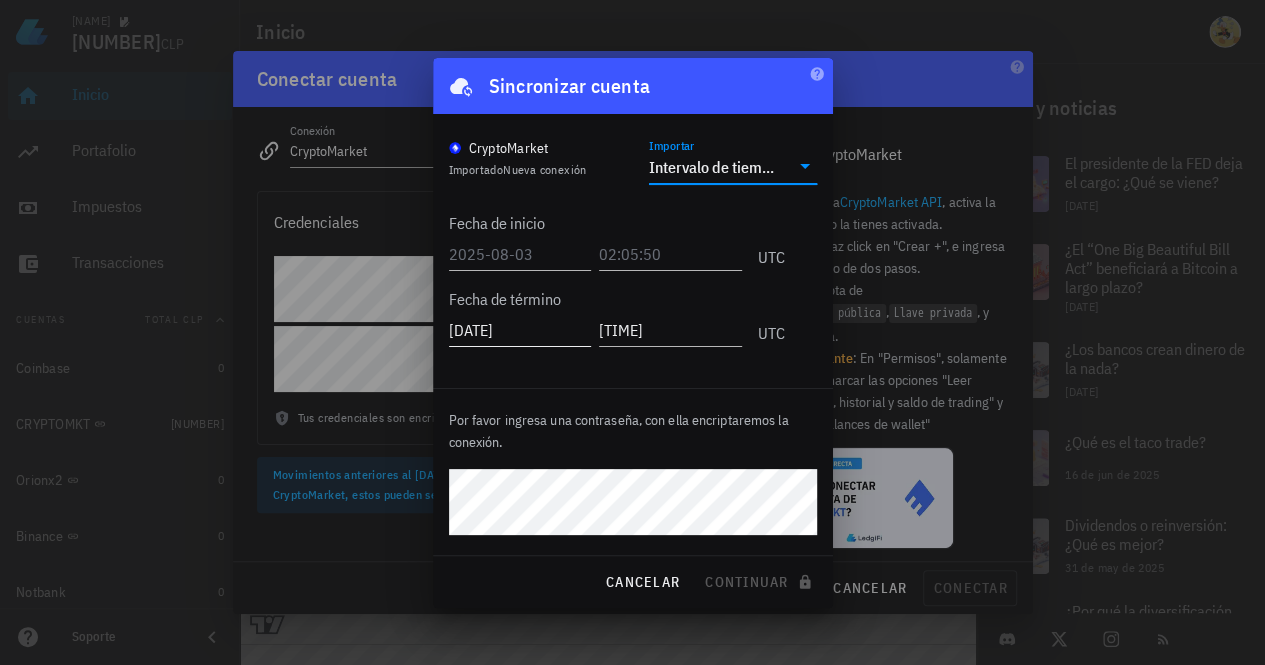 click on "[DATE]" at bounding box center (520, 330) 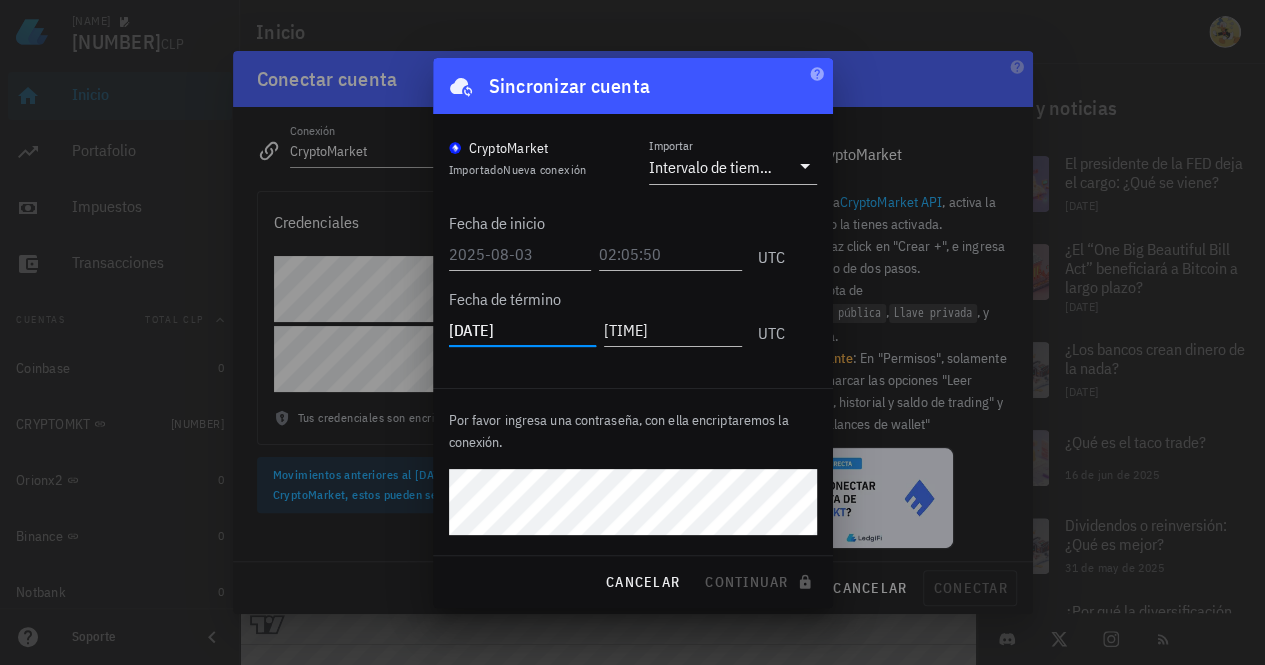 click on "[DATE]" at bounding box center [522, 330] 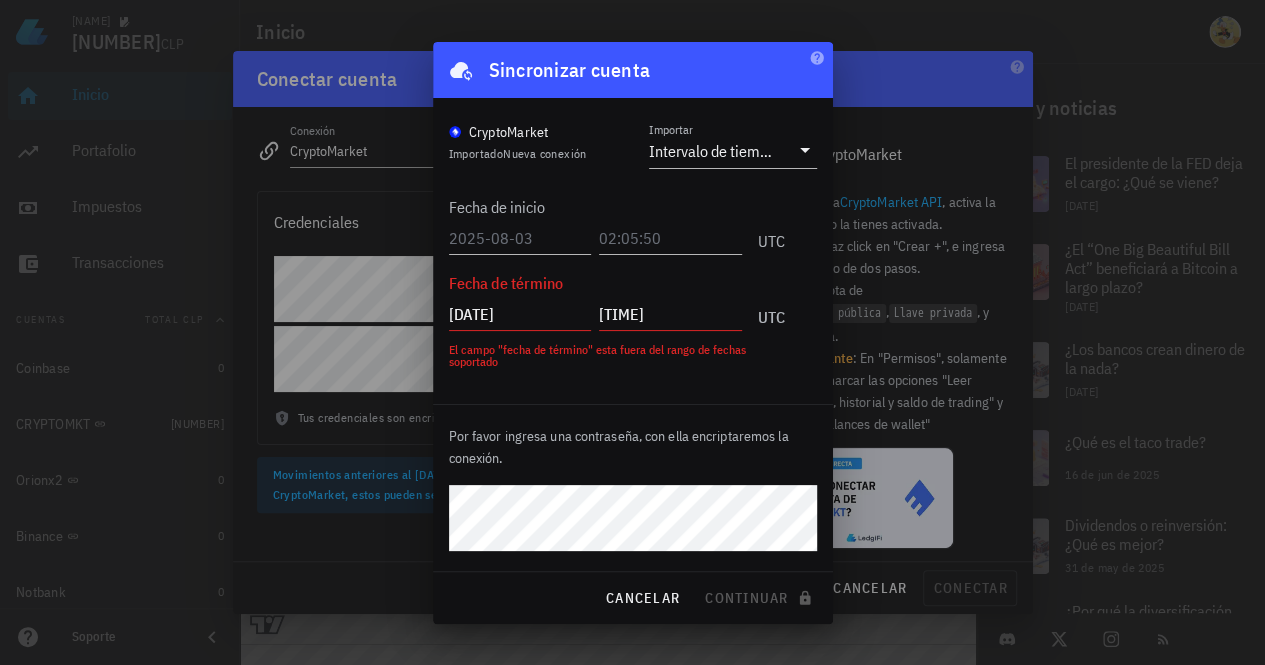 click on "[DATE]" at bounding box center [520, 314] 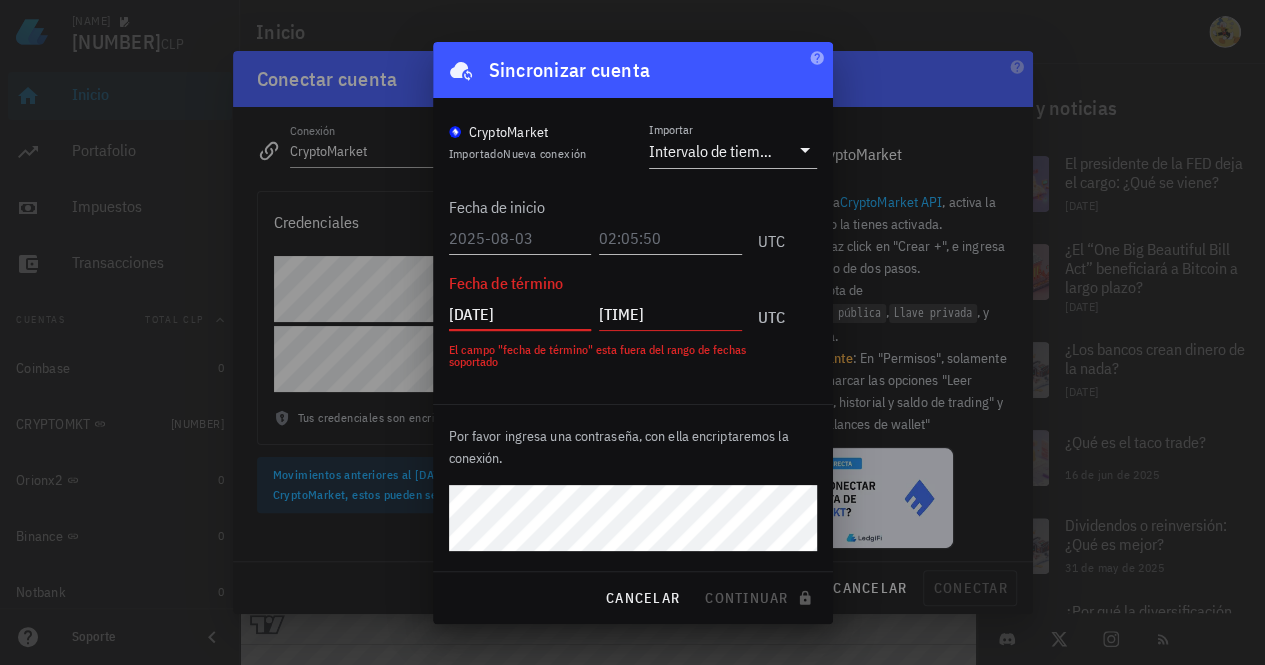 click on "[DATE]" at bounding box center [520, 314] 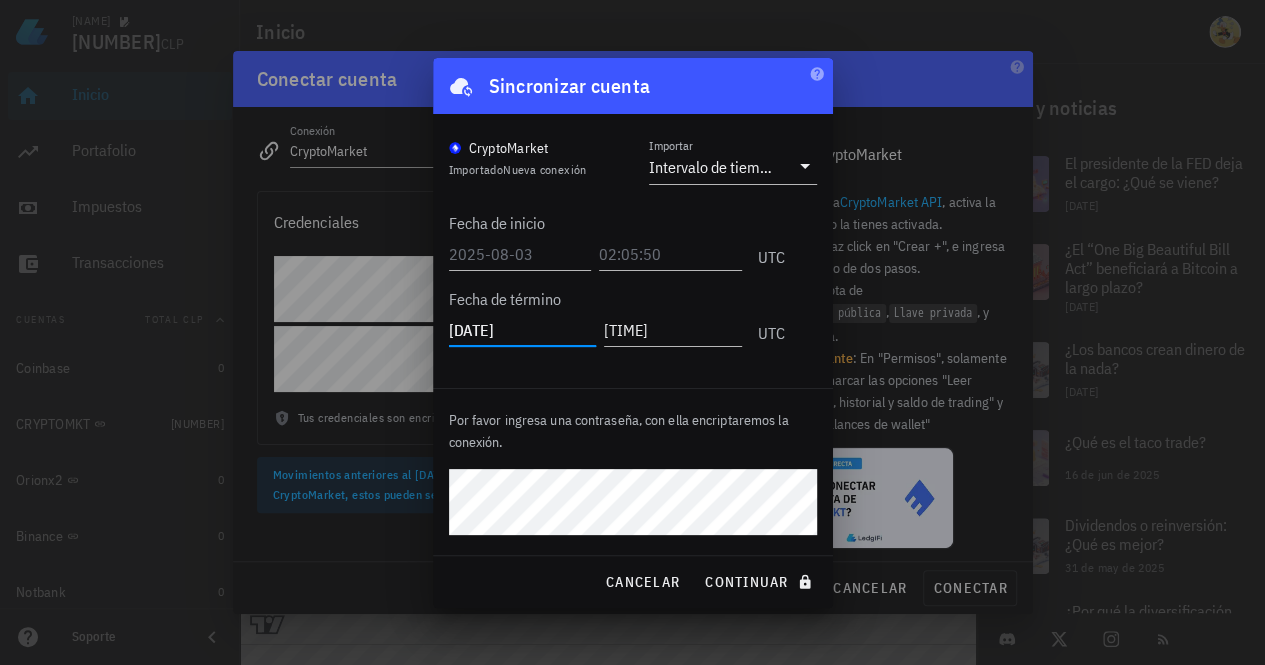 click on "Fecha de inicio     UTC   Fecha de término [DATE]   [TIME]   UTC" at bounding box center [633, 276] 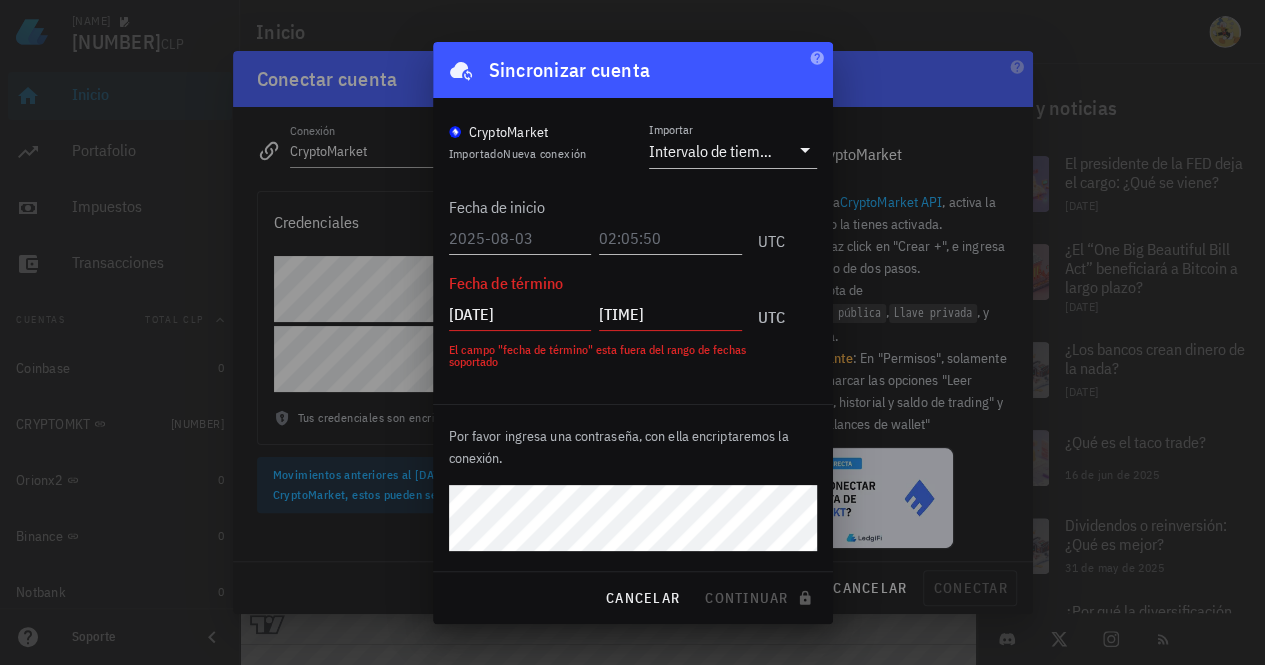click on "[DATE]" at bounding box center [520, 314] 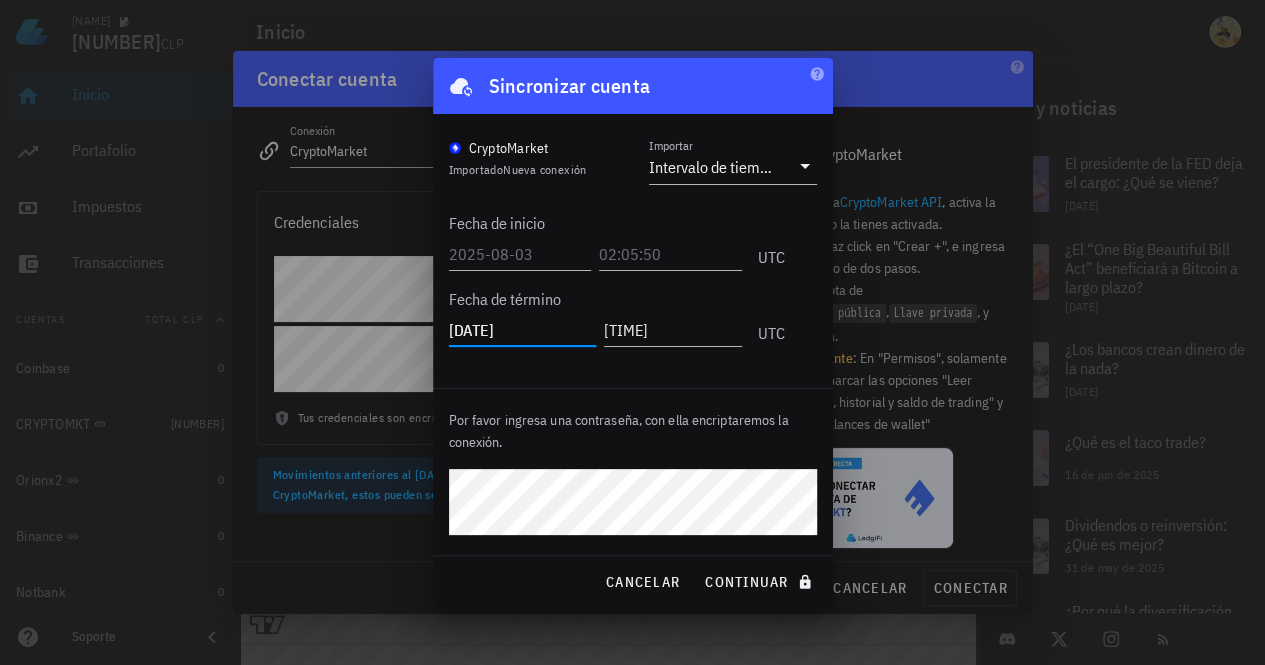 click on "[DATE]" at bounding box center [522, 330] 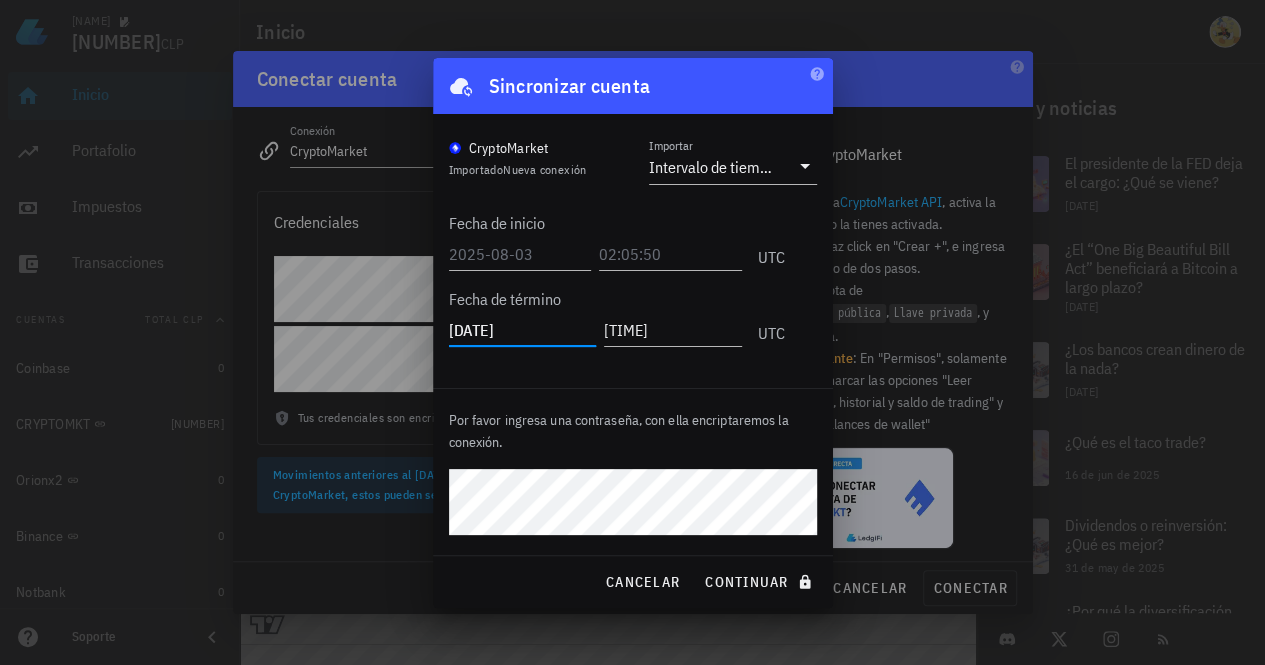 type on "[DATE]" 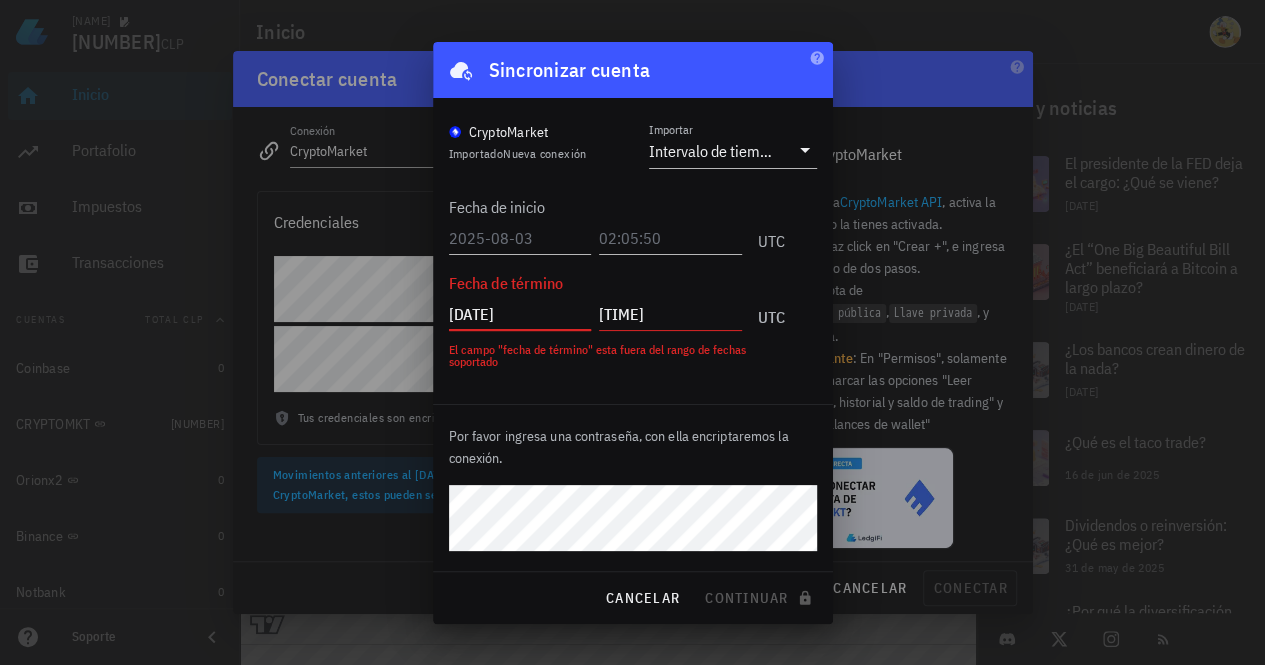drag, startPoint x: 531, startPoint y: 313, endPoint x: 424, endPoint y: 313, distance: 107 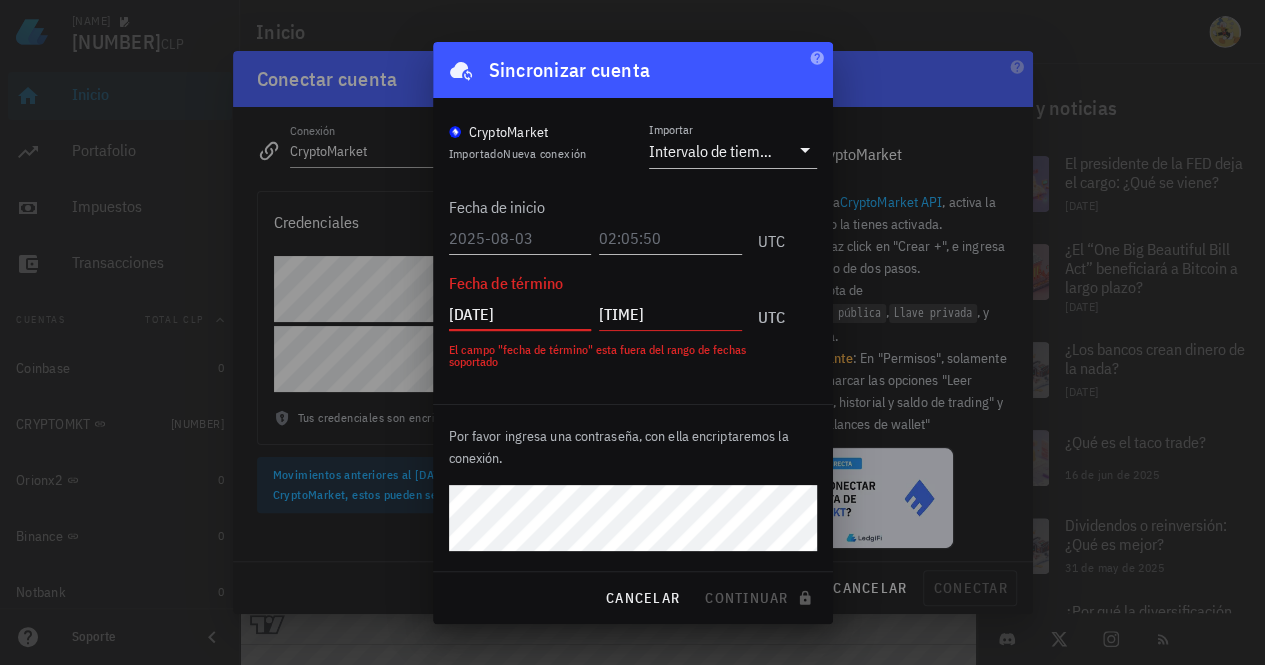 click on "Ignacio
9,13  CLP
Inicio
Portafolio
Impuestos
Transacciones
Cuentas
Total
CLP
Coinbase       0 CRYPTOMKT       9,13 Orionx2       0 Binance       0 Notbank       0
agregar cuenta
Soporte
Inicio             Holdings       Moneda
Portafolio
Precio
Balance
Valor de mercado
Ganancia     USDC     100 %   969,05  CLP   0,009211   8,93  CLP   -100 %   XRP     0 %   2708,32  CLP   0,00000058   0  CLP   -100 %
Rendimiento
Blog y noticias     El presidente de la FED deja el cargo: ¿Qué se viene?
[DATE]   ¿El “One Big Beautiful Bill Act” beneficiará a Bitcoin a largo plazo?" at bounding box center (632, 332) 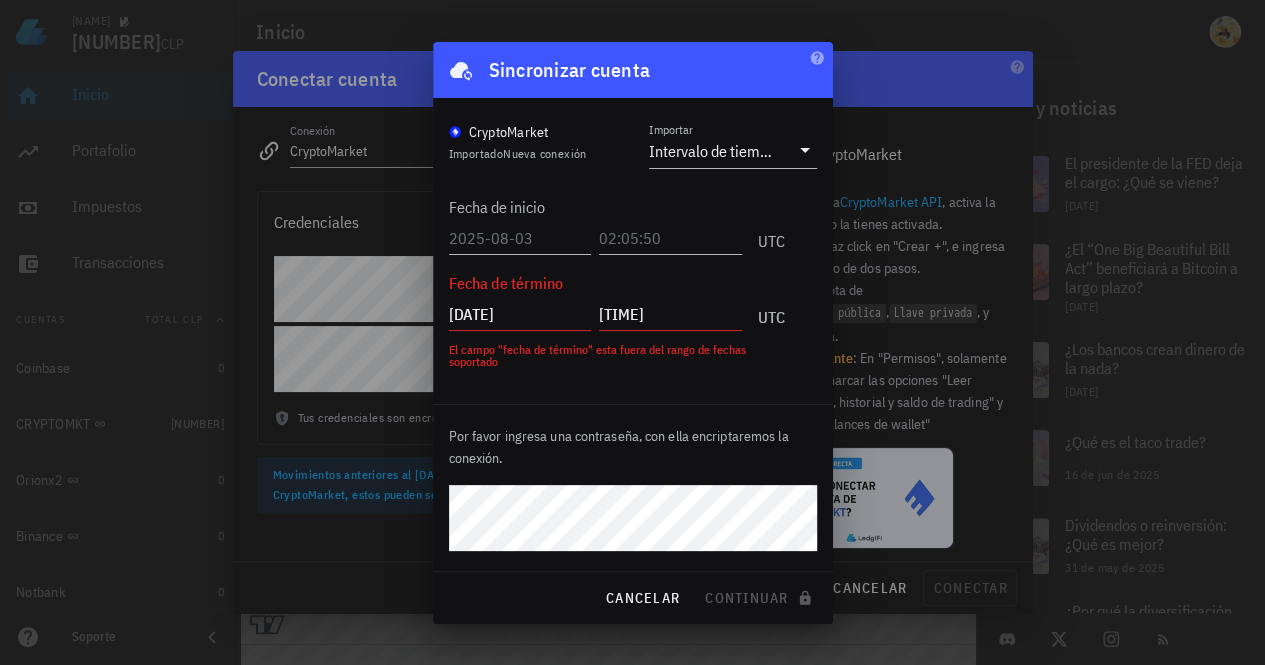 click on "Fecha de inicio     UTC   Fecha de término [DATE]   [TIME]   UTC El campo "fecha de término" esta fuera del rango de fechas soportado" at bounding box center [633, 276] 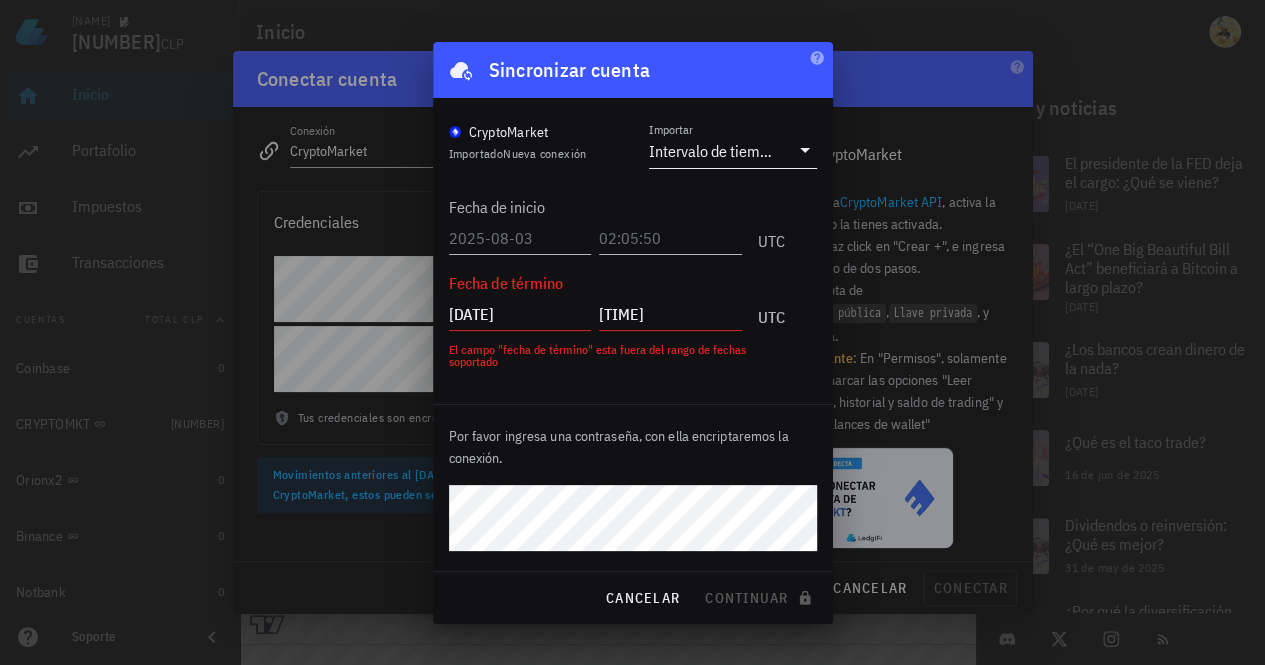 click on "Intervalo de tiempo" at bounding box center [712, 151] 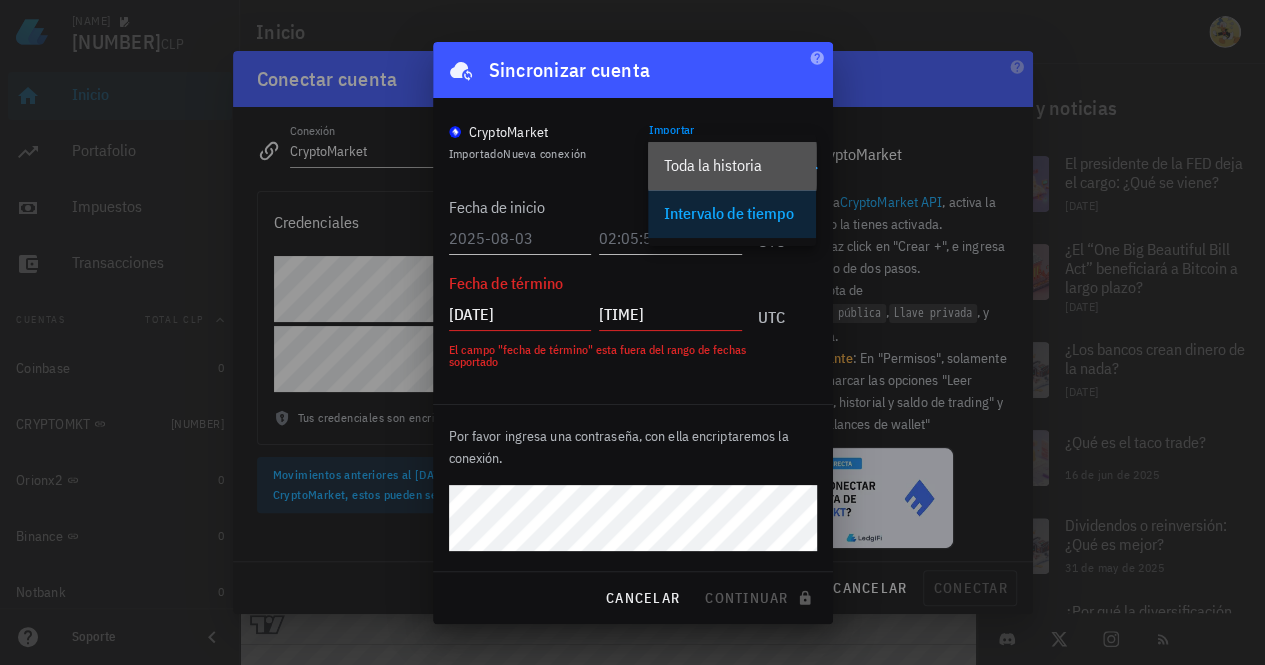 click on "Toda la historia" at bounding box center (732, 165) 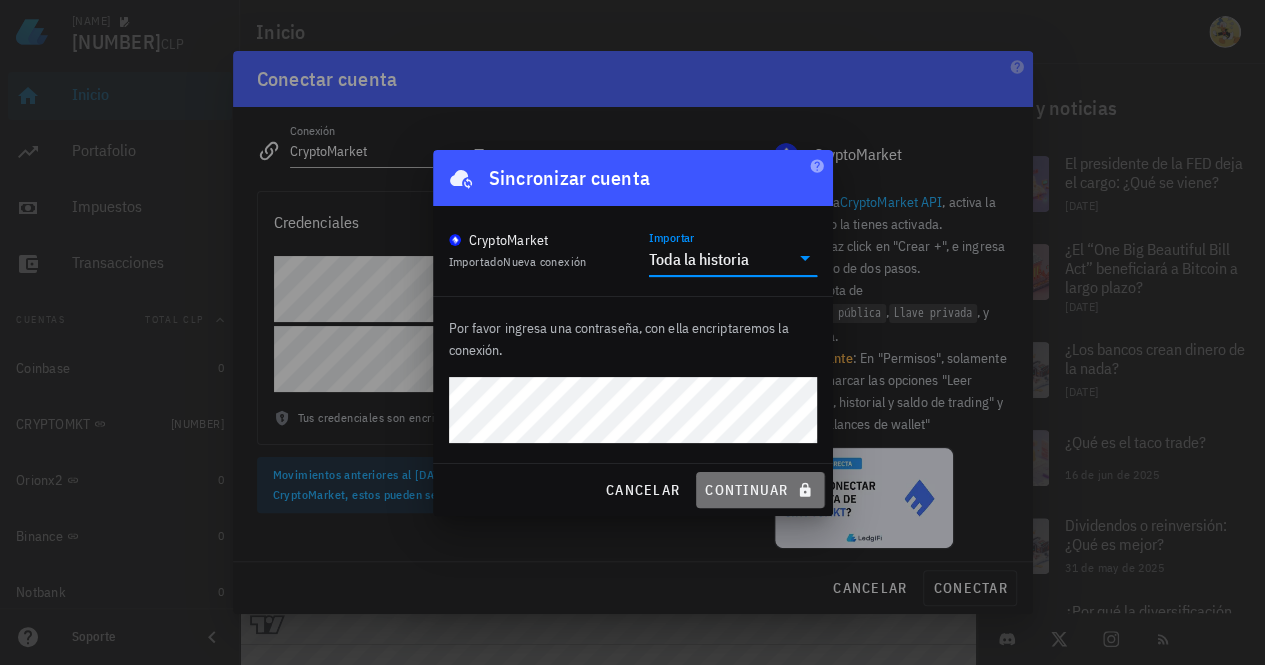click on "continuar" at bounding box center [760, 490] 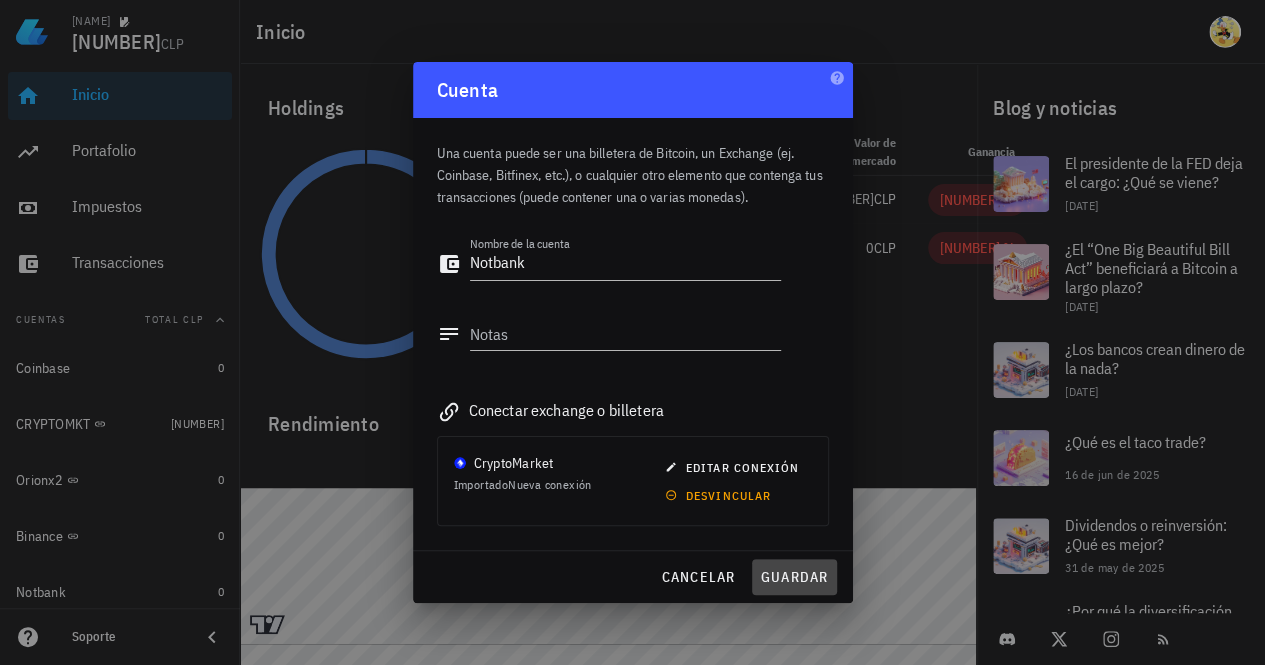 click on "guardar" at bounding box center [794, 577] 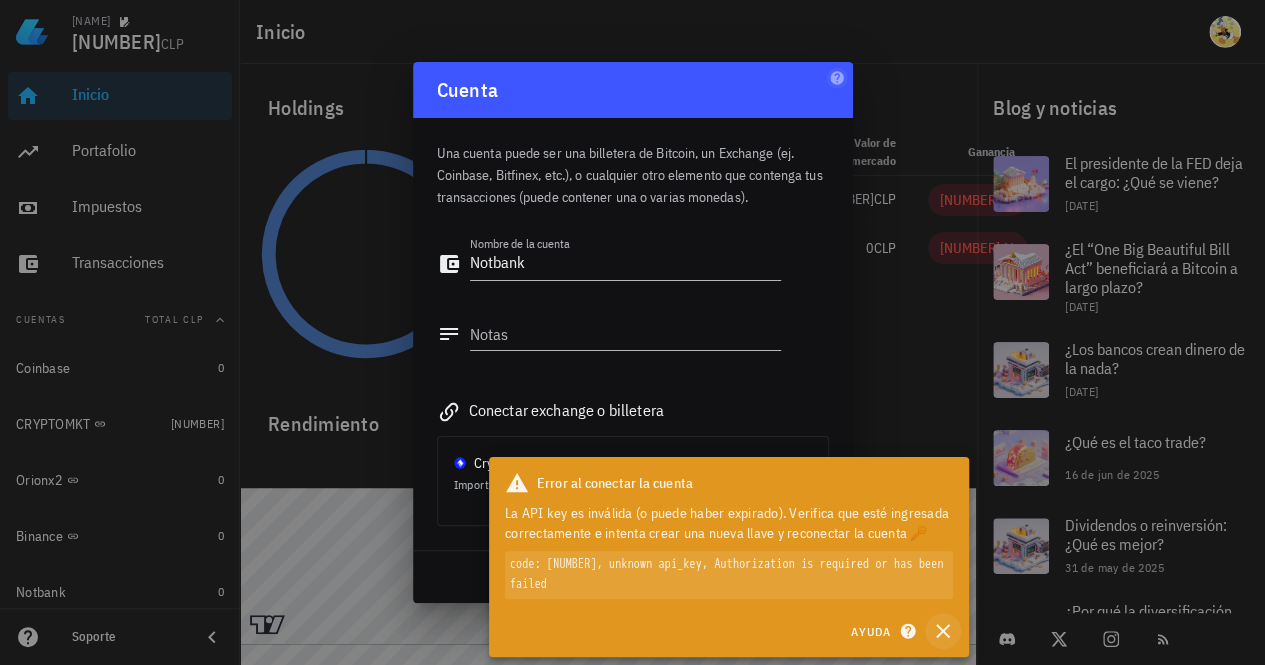 click 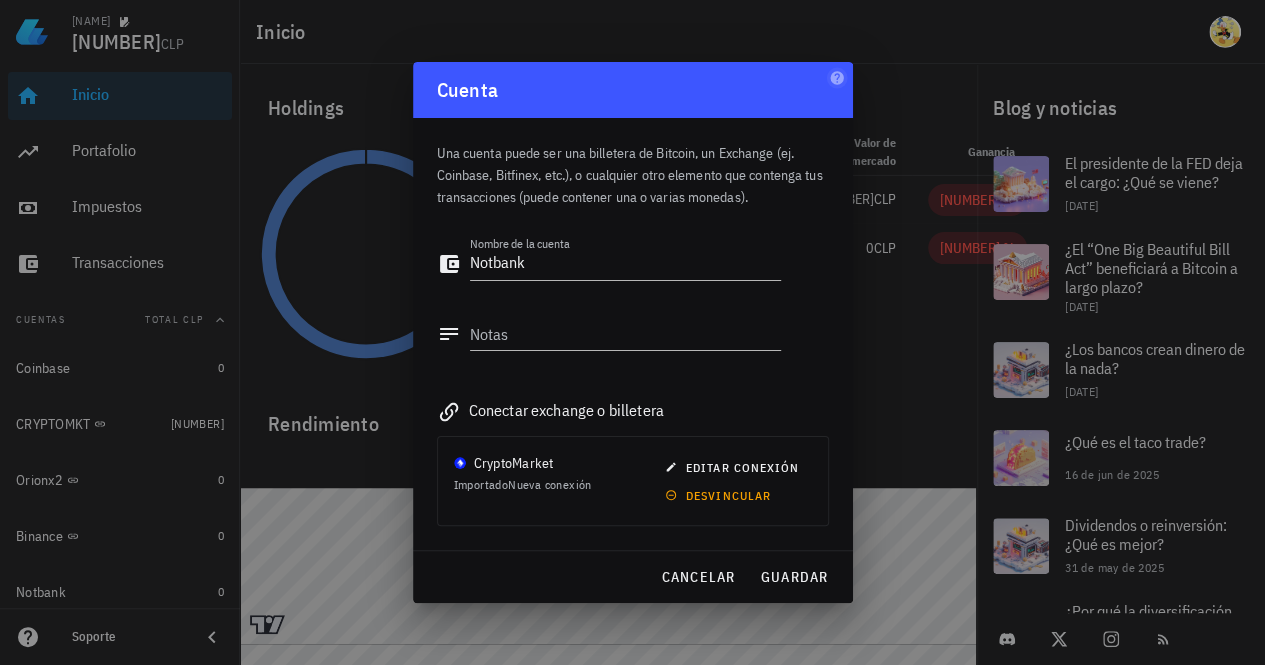 click 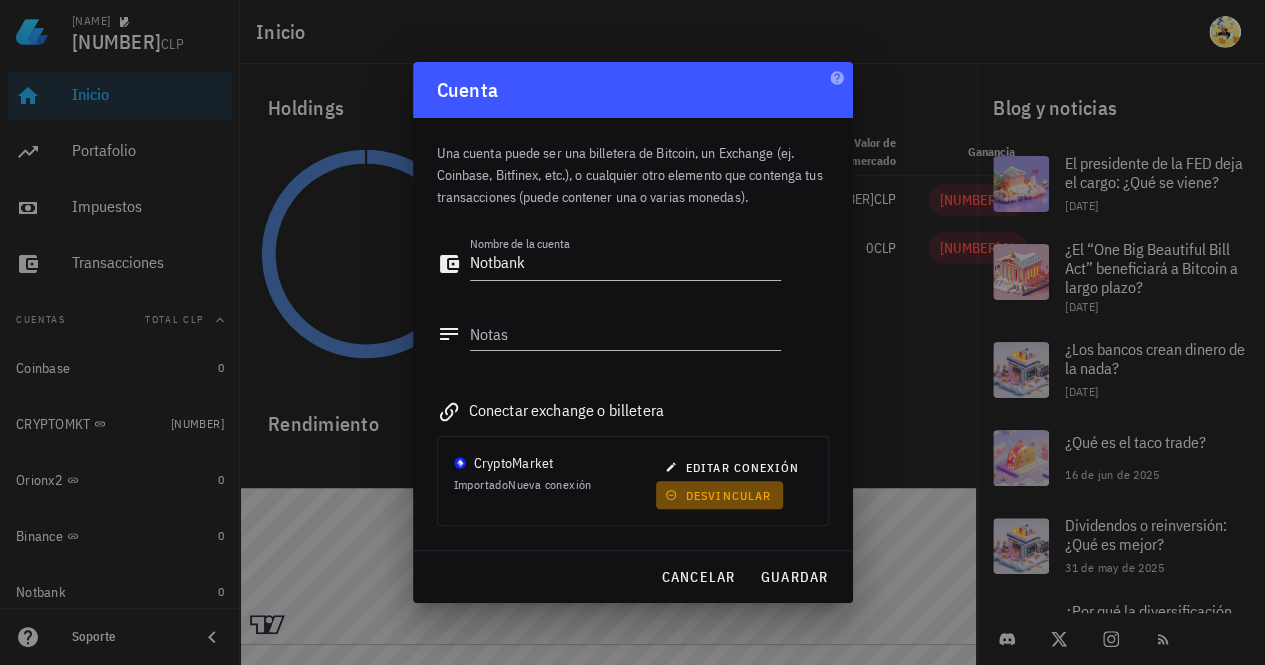 click on "desvincular" at bounding box center (720, 495) 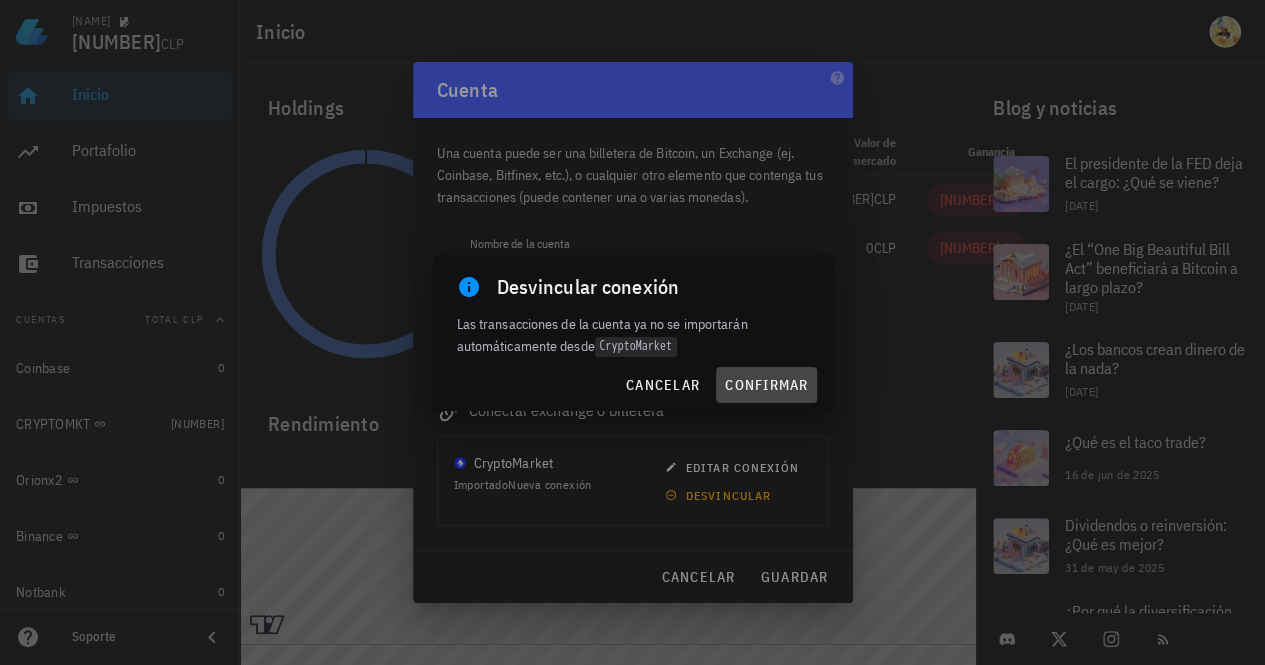 click on "confirmar" at bounding box center [766, 385] 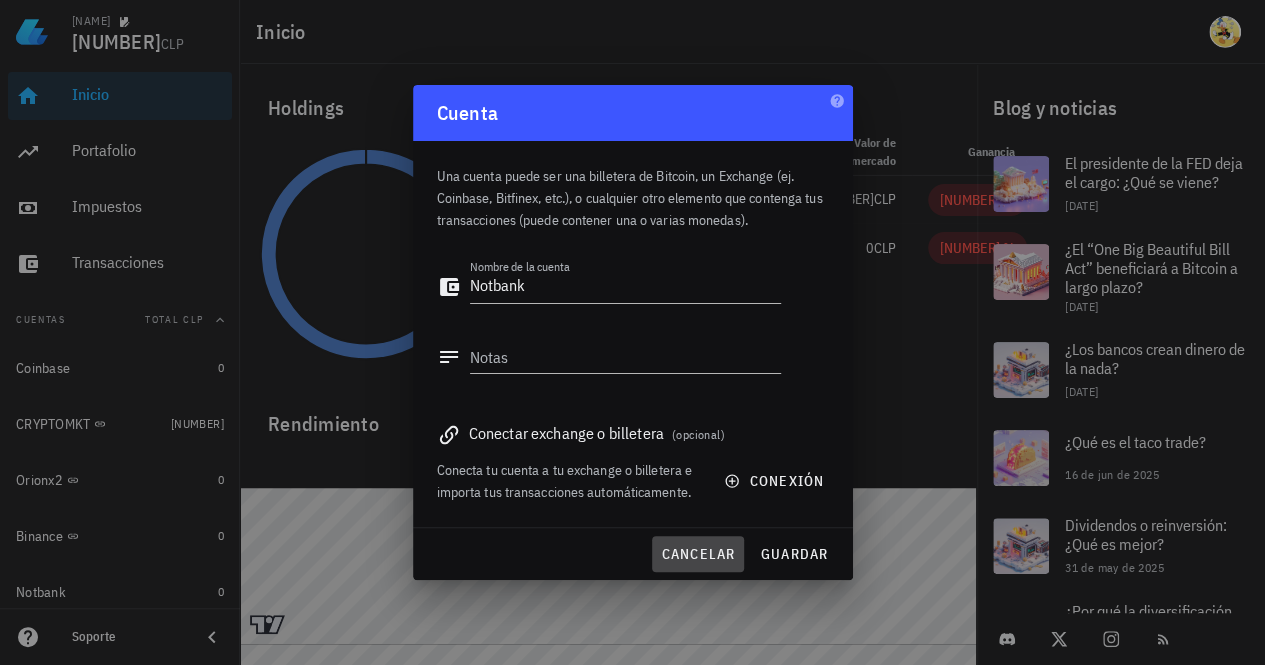 click on "cancelar" at bounding box center [697, 554] 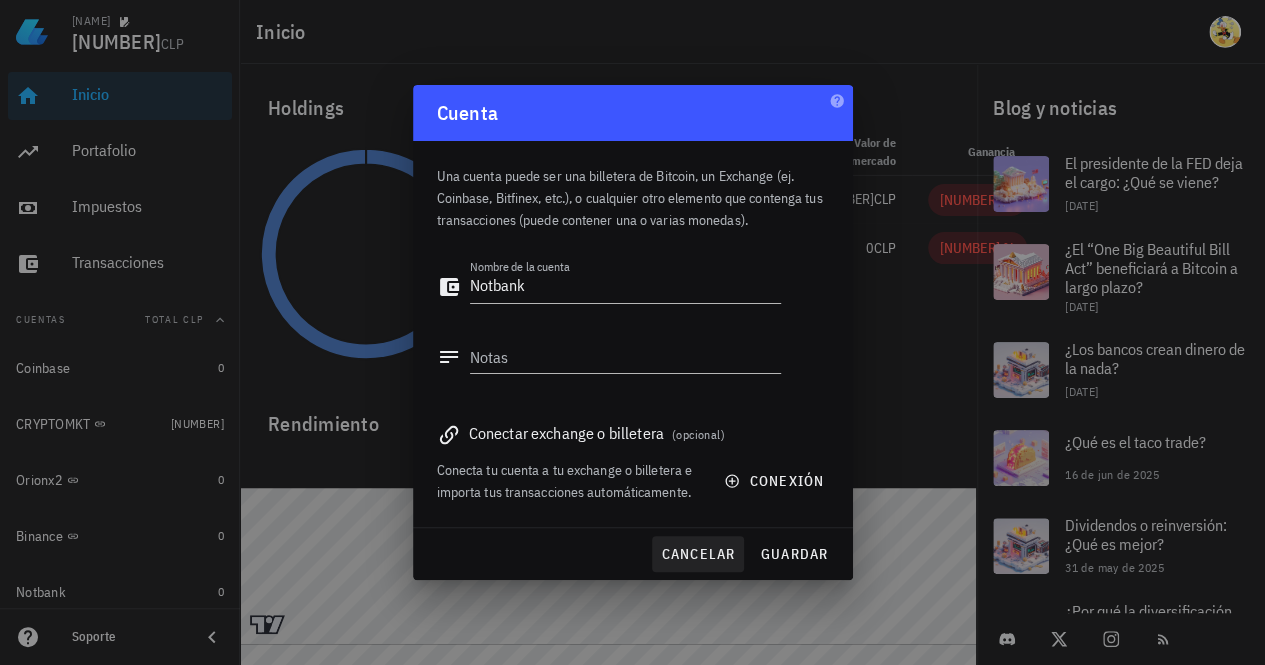 type 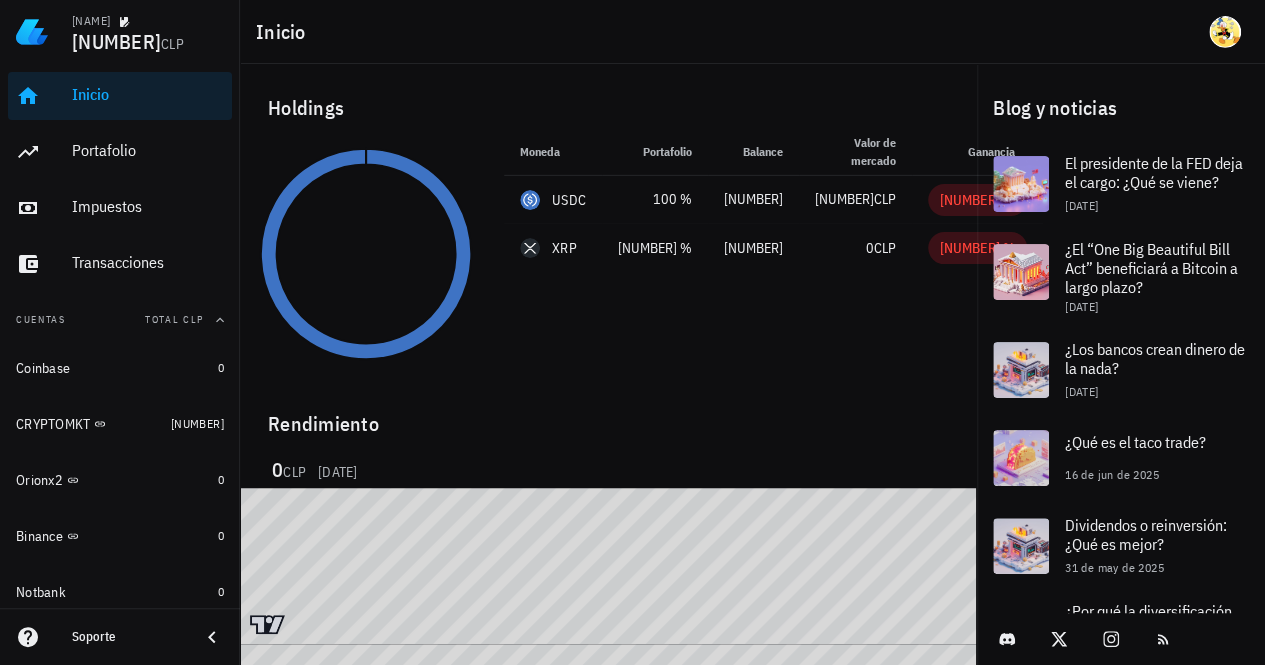 scroll, scrollTop: 107, scrollLeft: 0, axis: vertical 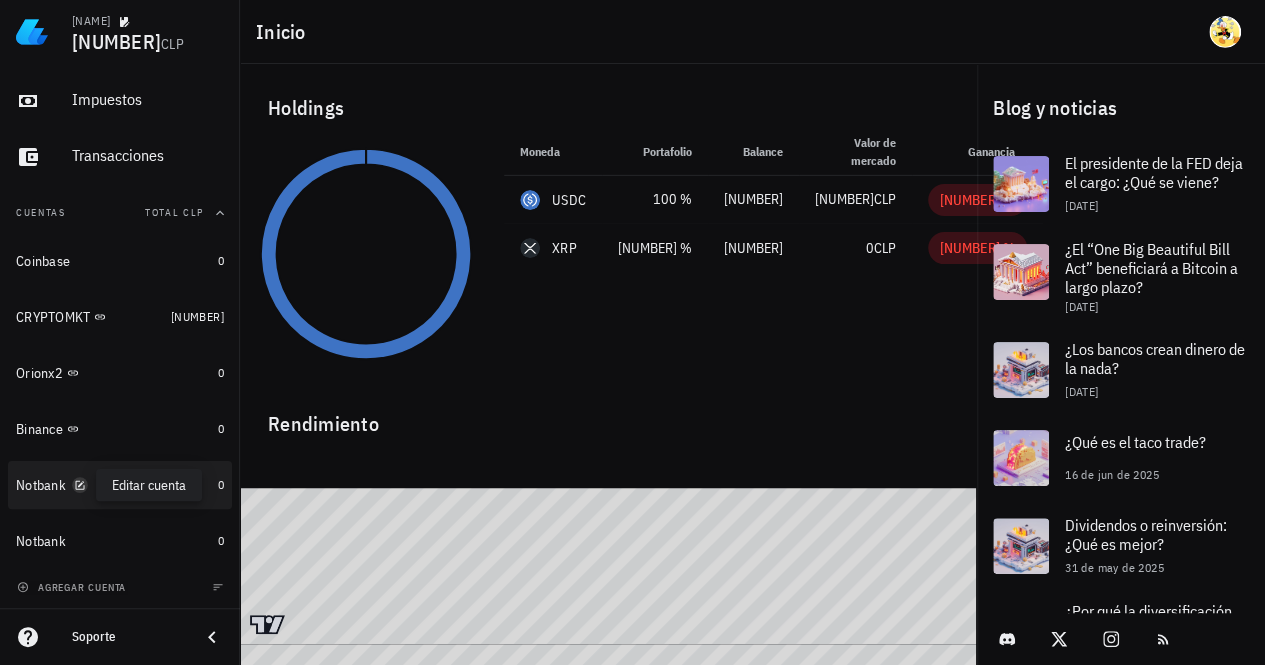 click 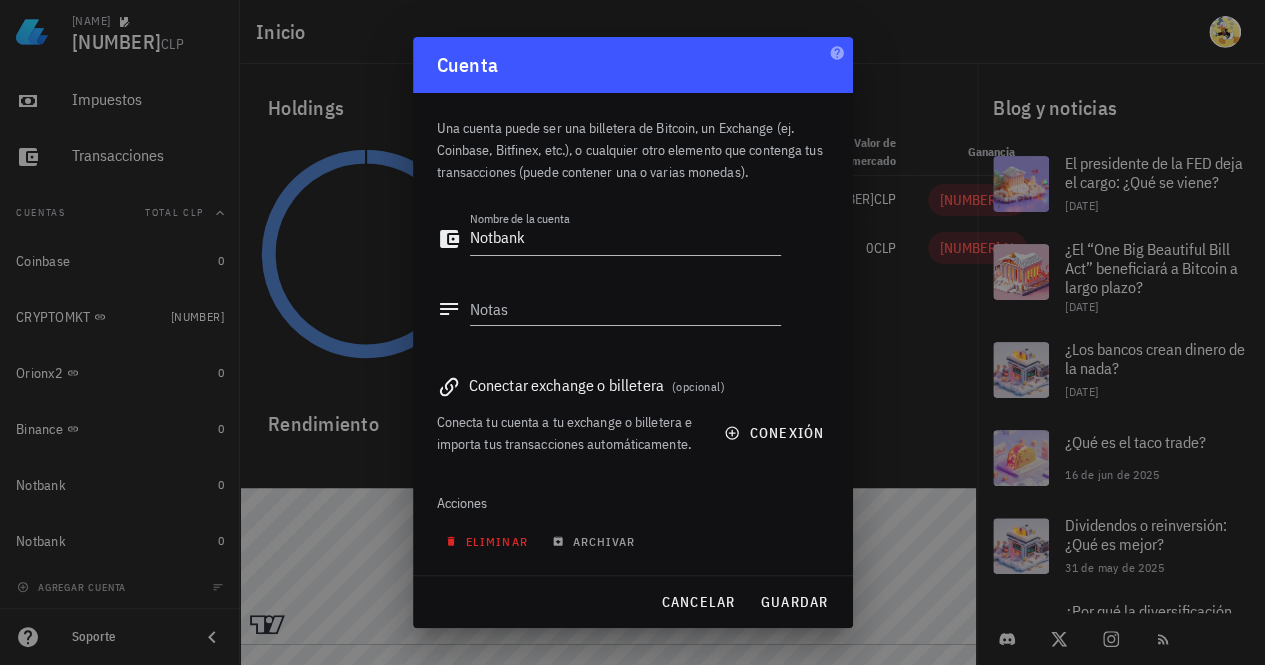 click on "eliminar" at bounding box center (488, 541) 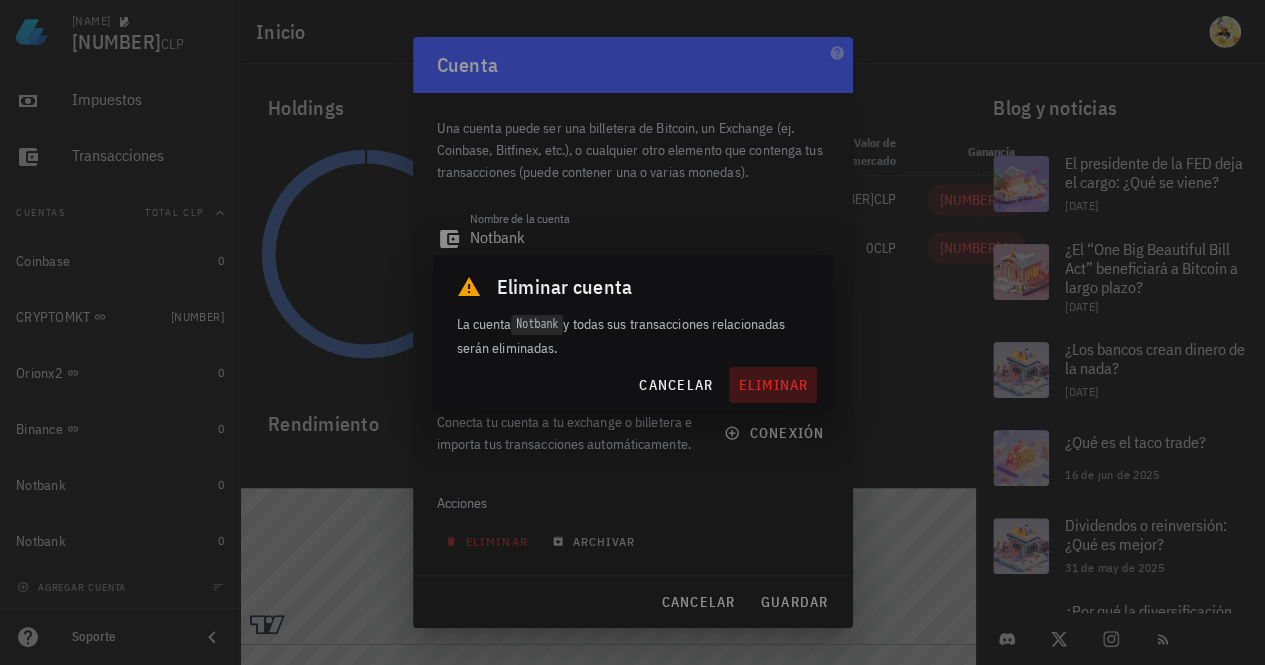 click on "eliminar" at bounding box center [772, 385] 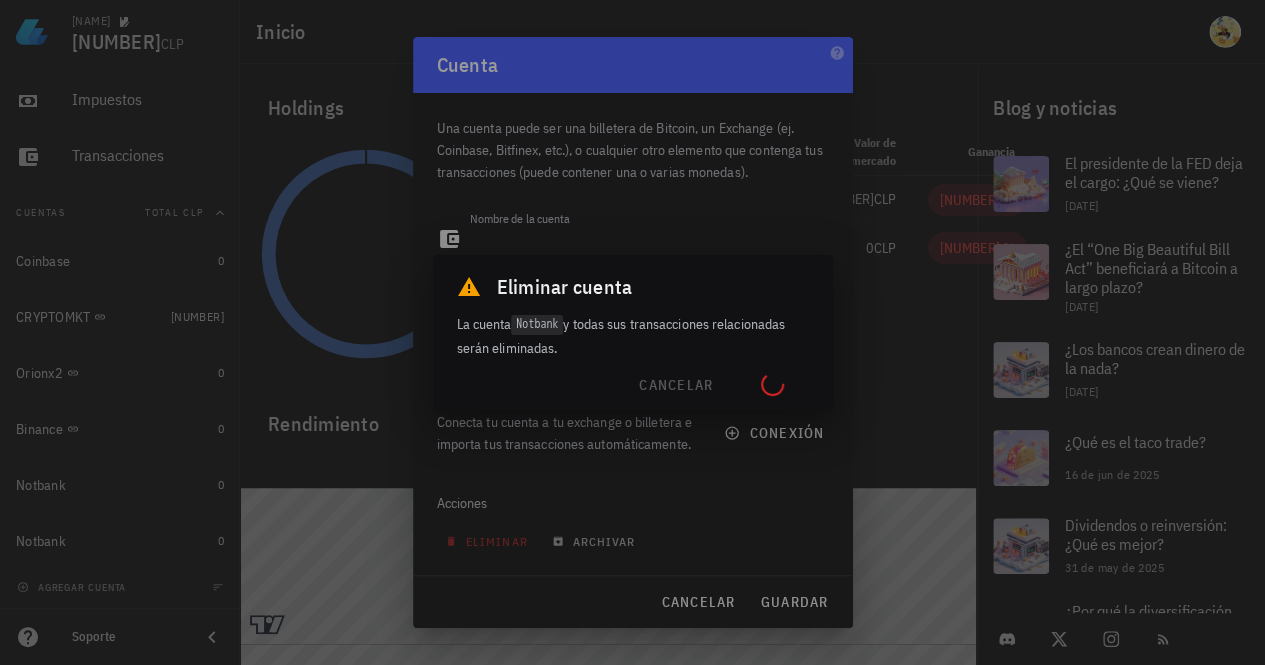 scroll, scrollTop: 51, scrollLeft: 0, axis: vertical 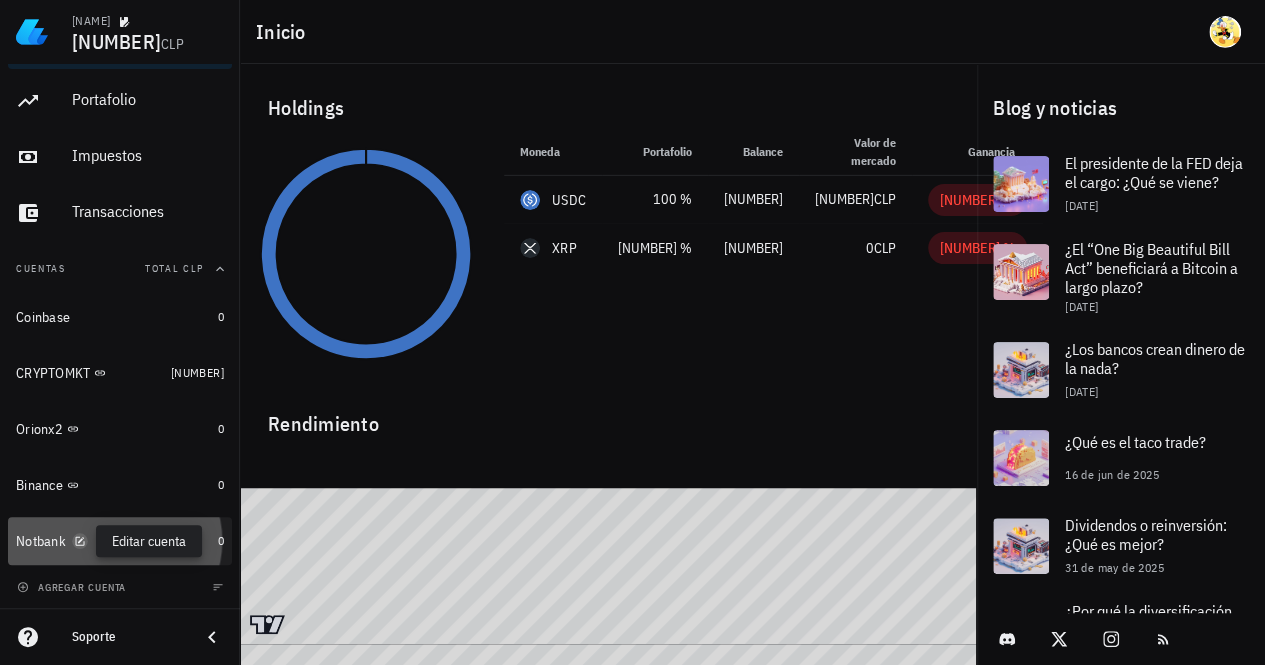 click 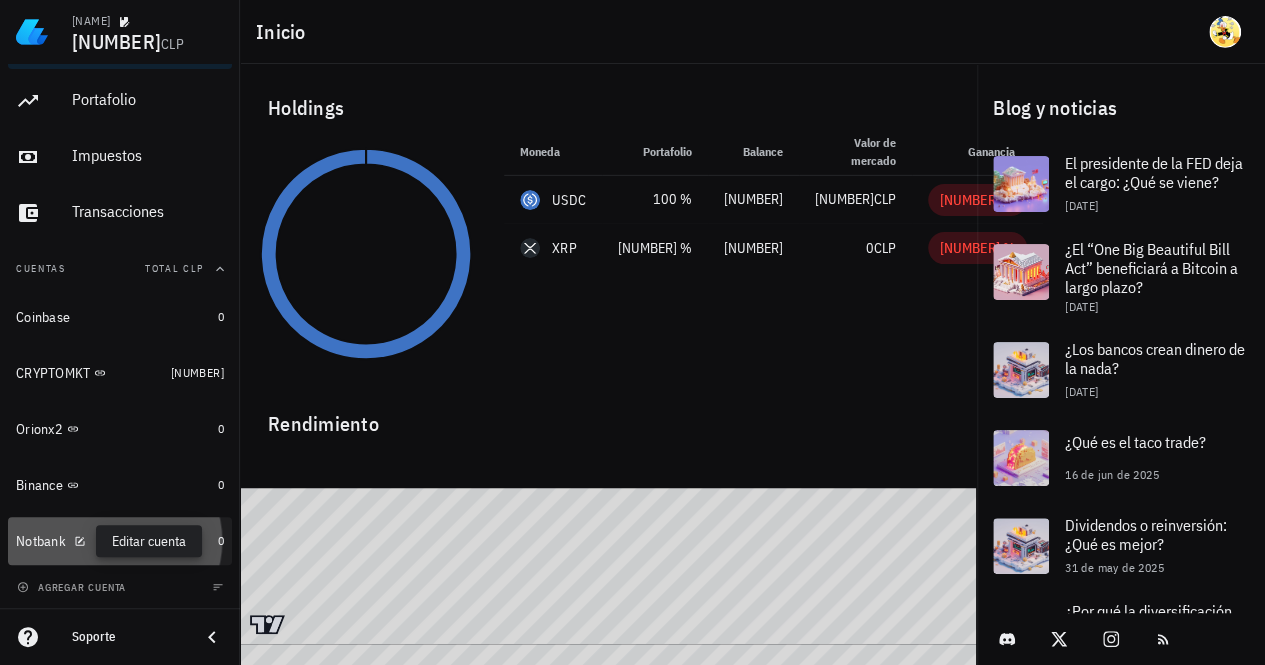 type on "Notbank" 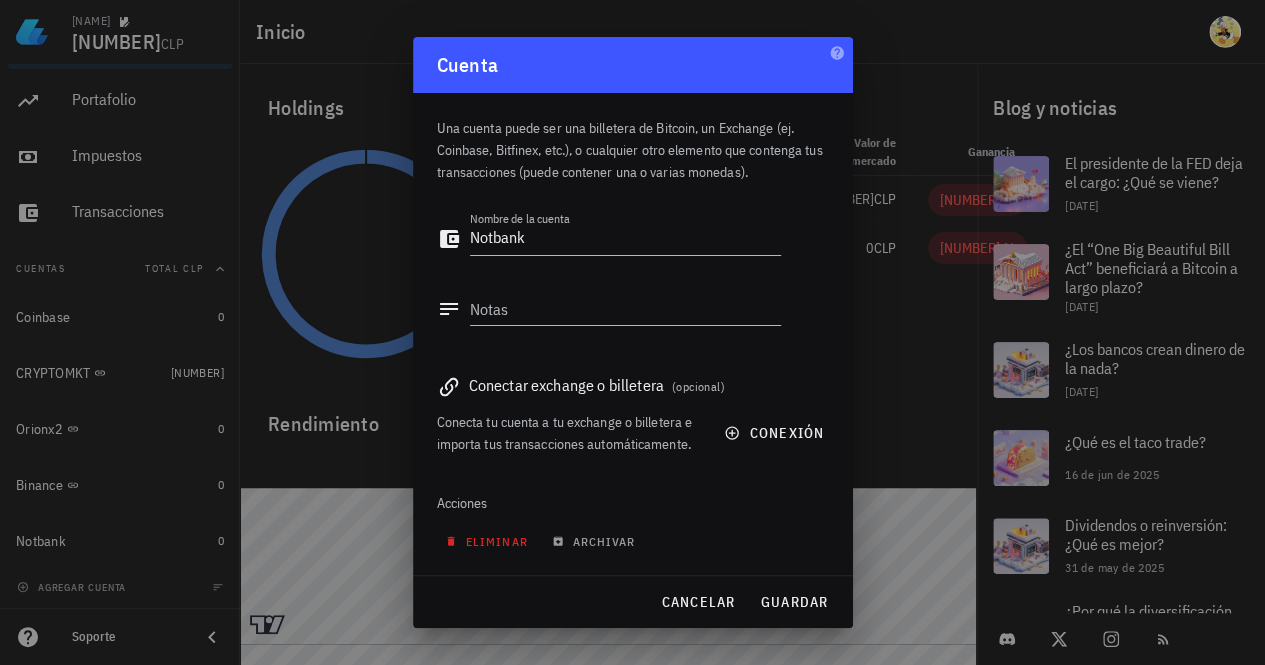 click on "eliminar" at bounding box center (488, 541) 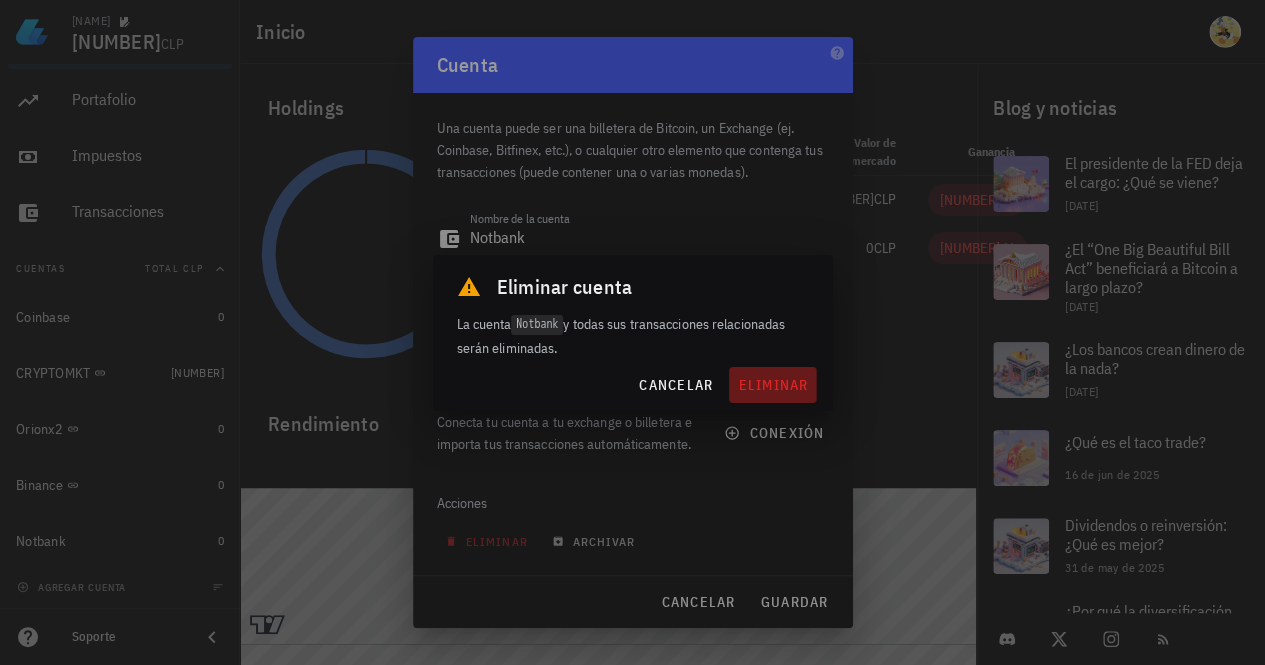 click on "eliminar" at bounding box center [772, 385] 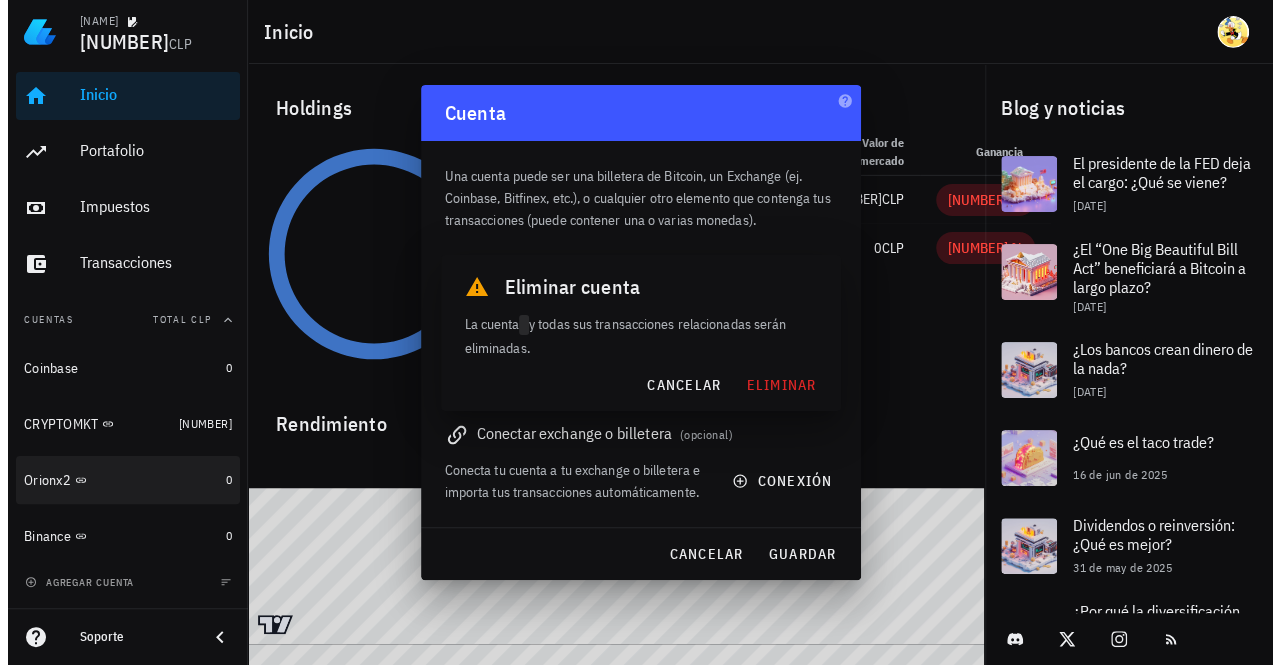 scroll, scrollTop: 0, scrollLeft: 0, axis: both 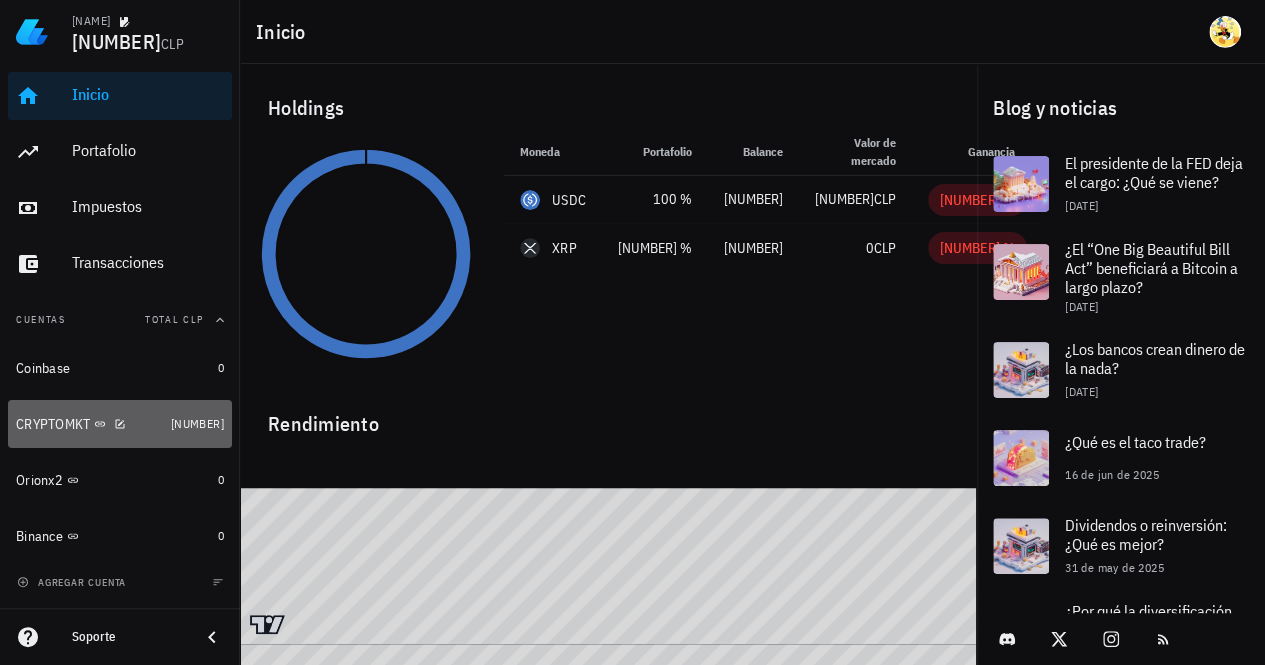 click on "CRYPTOMKT" at bounding box center (89, 424) 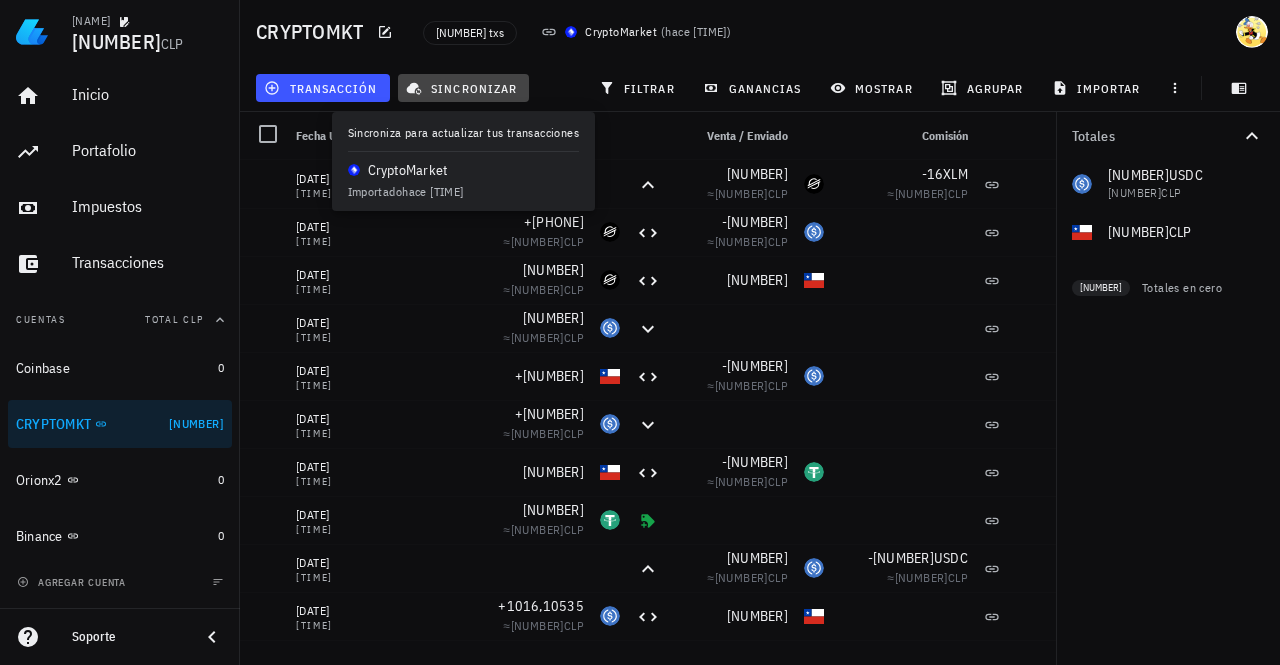 click on "sincronizar" at bounding box center (463, 88) 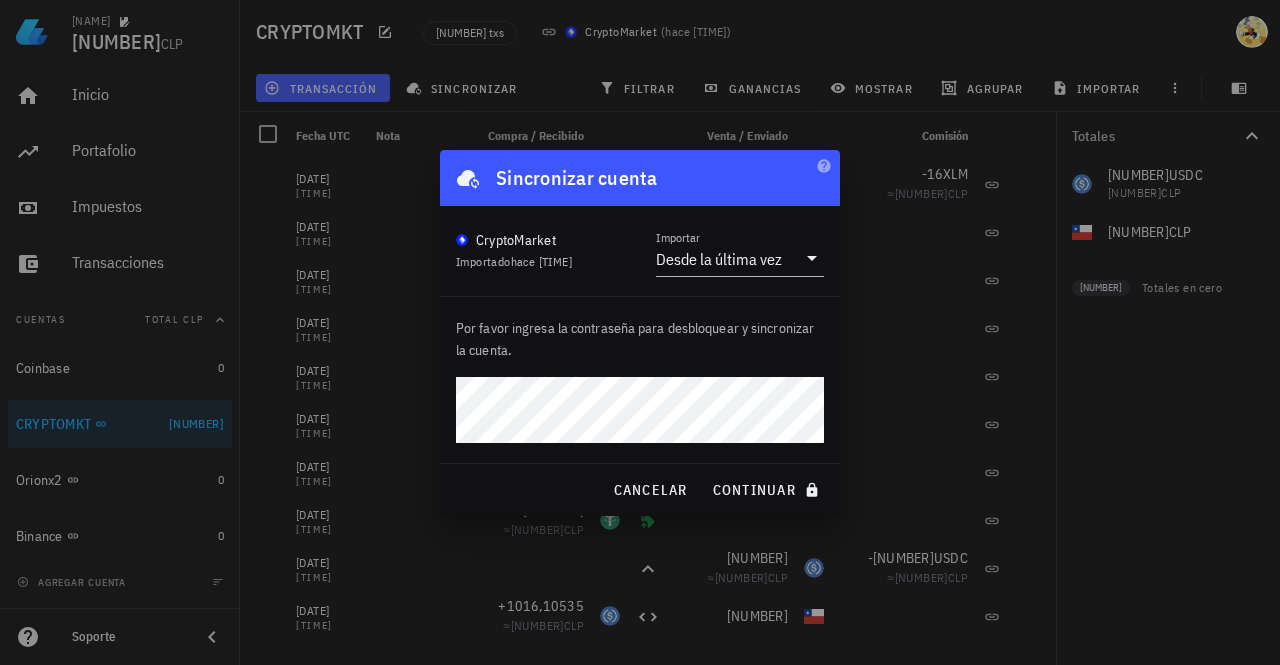 click on "continuar" at bounding box center (768, 490) 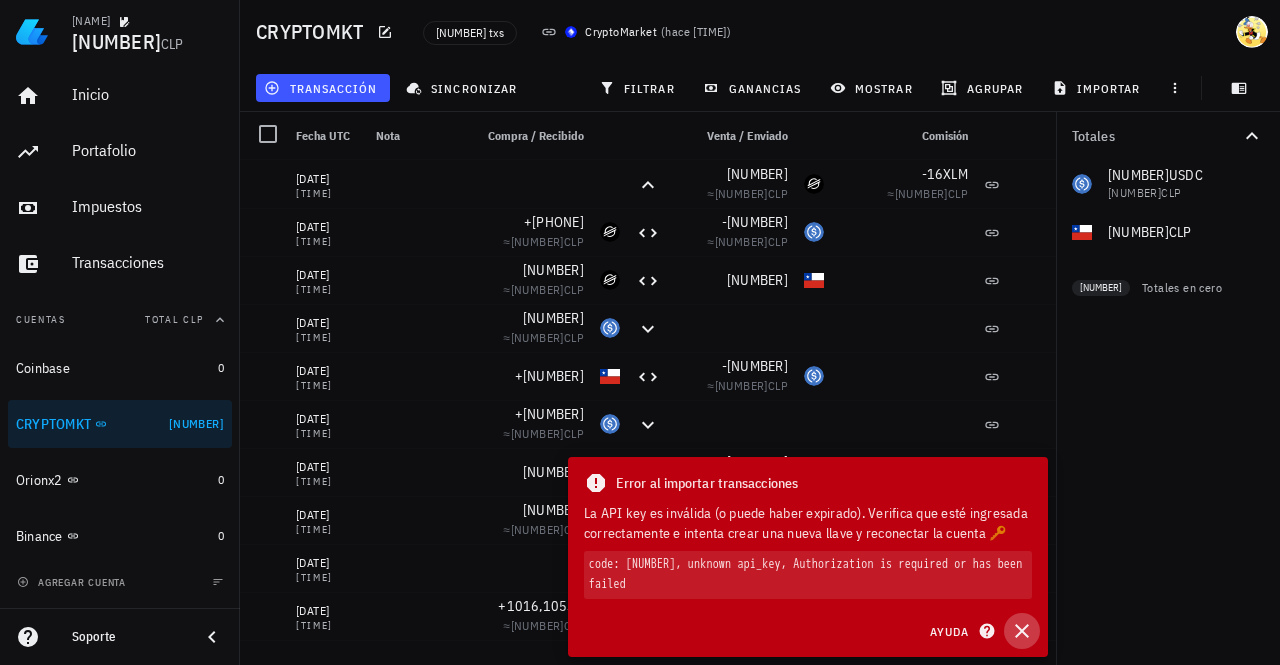 click 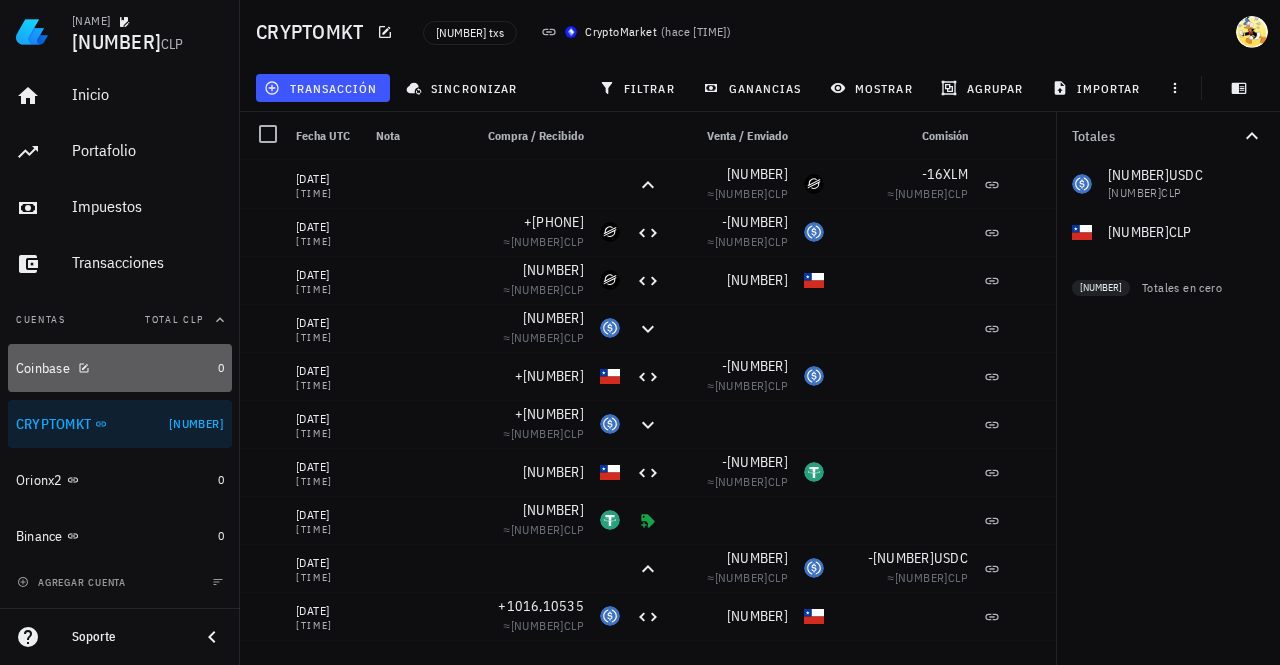 click on "Coinbase" at bounding box center [113, 368] 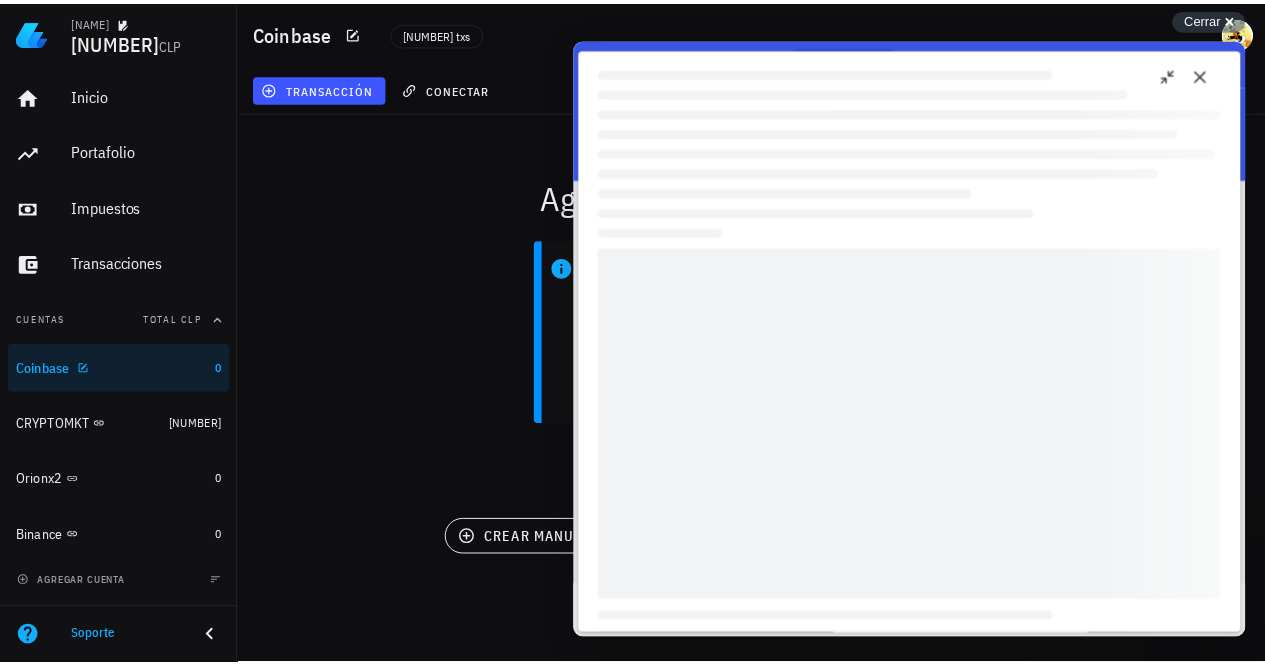 scroll, scrollTop: 0, scrollLeft: 0, axis: both 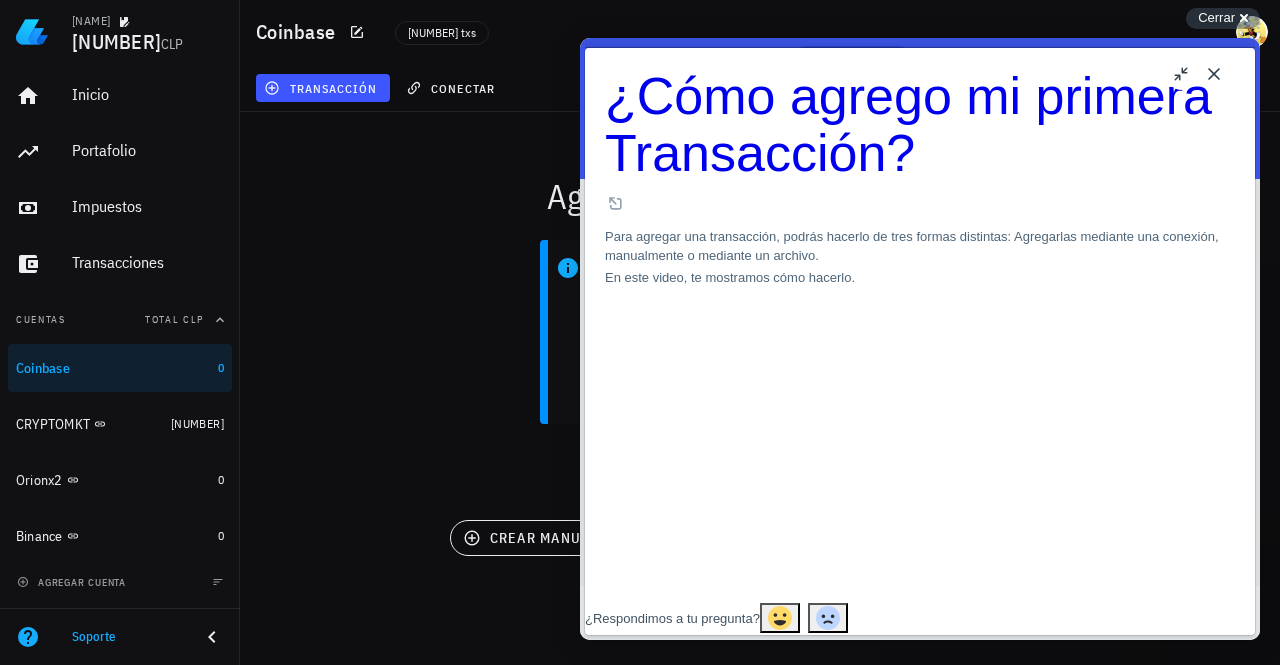 click on "Close" at bounding box center [1214, 74] 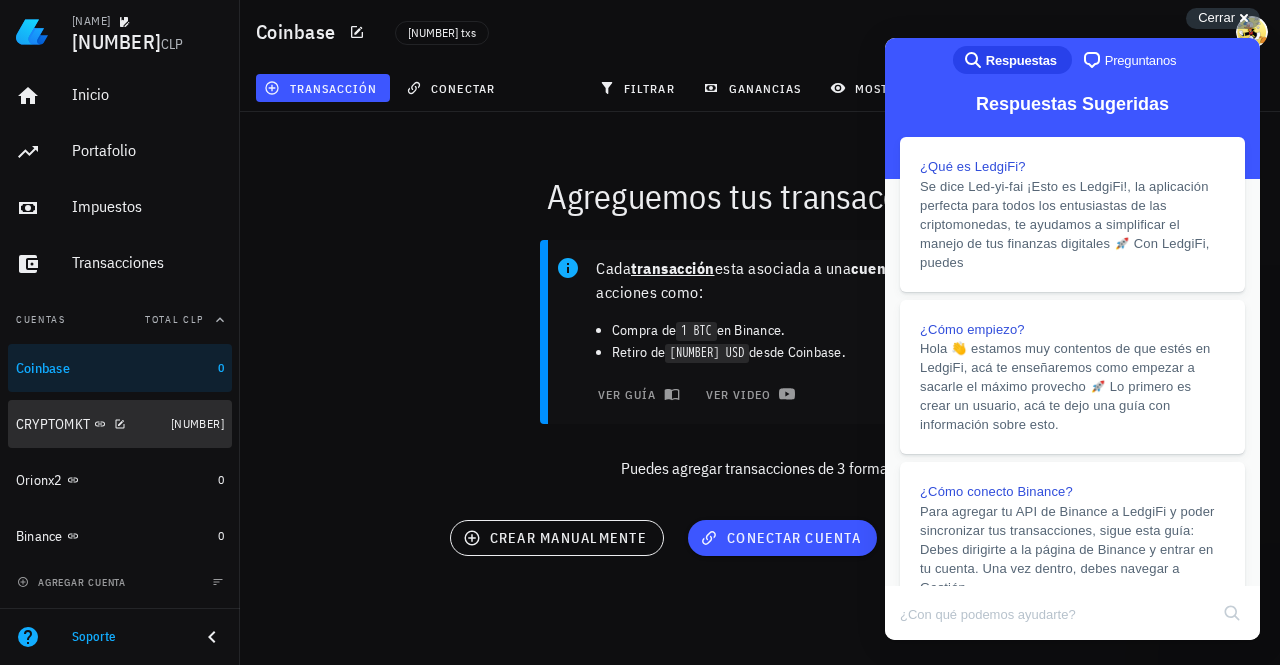 click on "CRYPTOMKT" at bounding box center (89, 424) 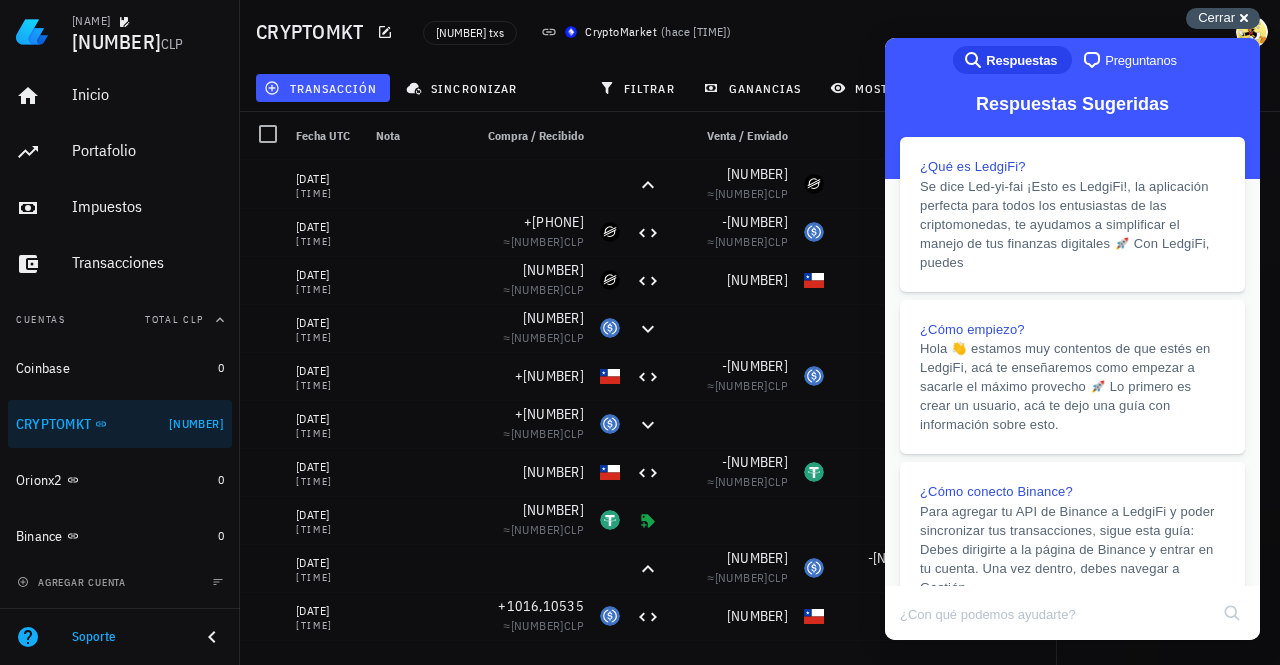 click on "Cerrar" at bounding box center [1216, 17] 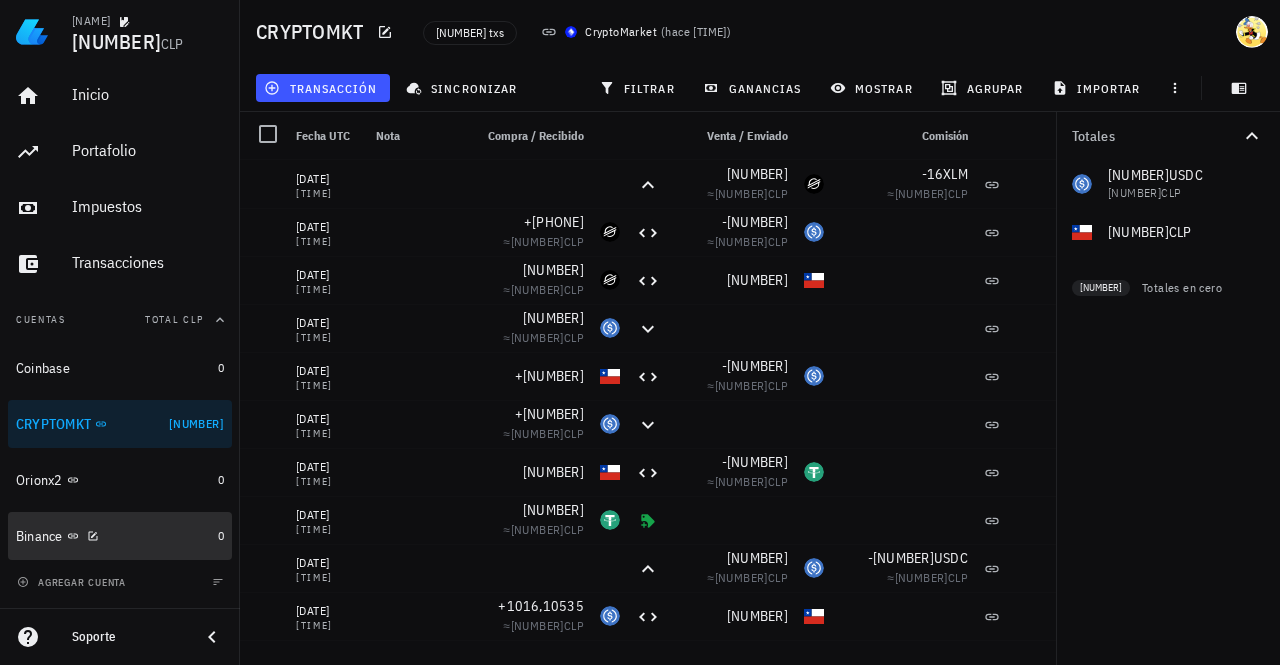 click on "Binance" at bounding box center (113, 536) 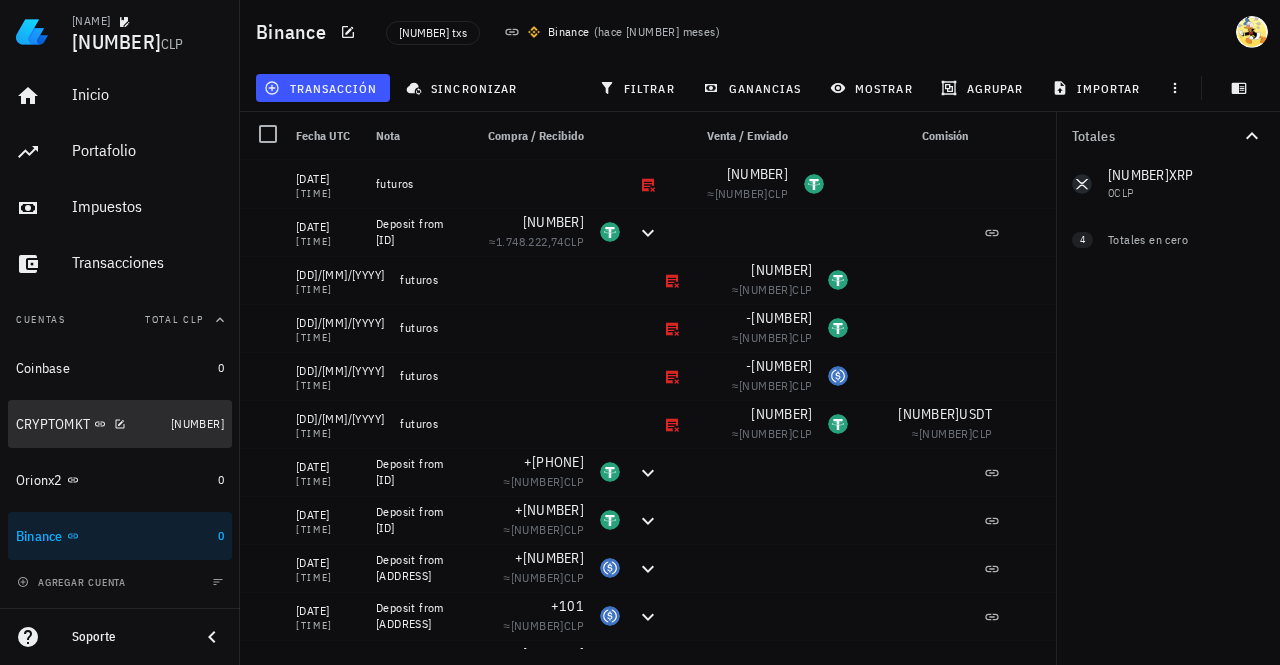 click on "CRYPTOMKT" at bounding box center [89, 424] 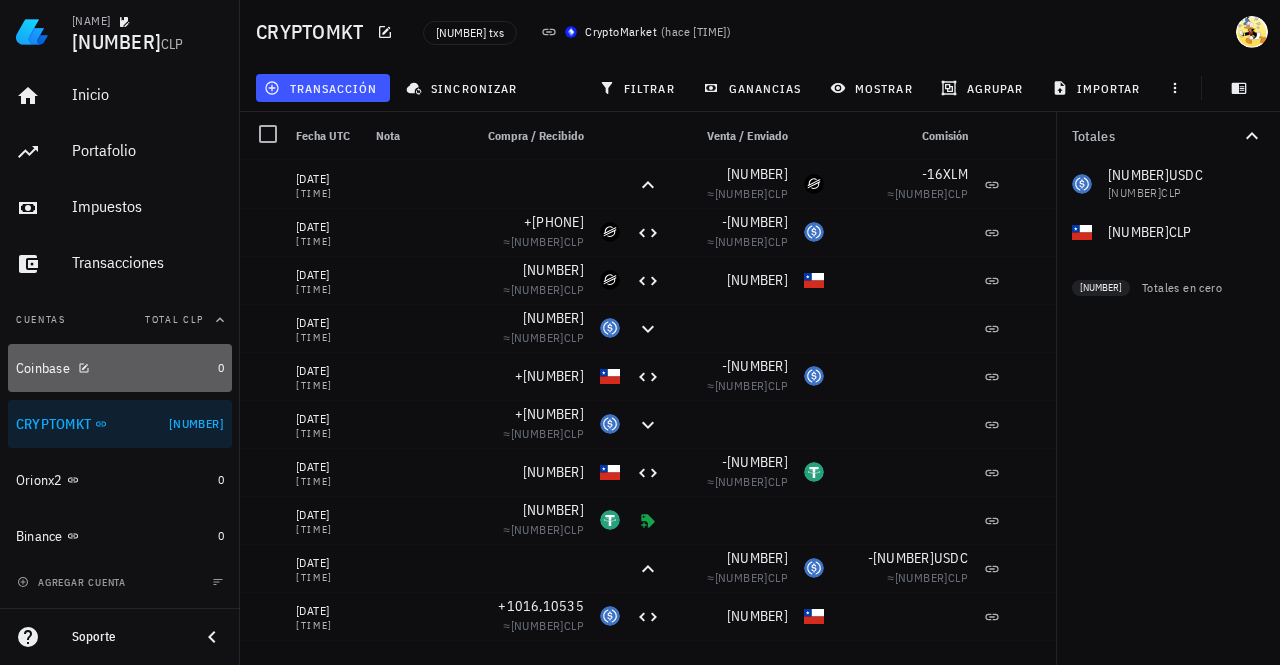 click on "Coinbase" at bounding box center [113, 368] 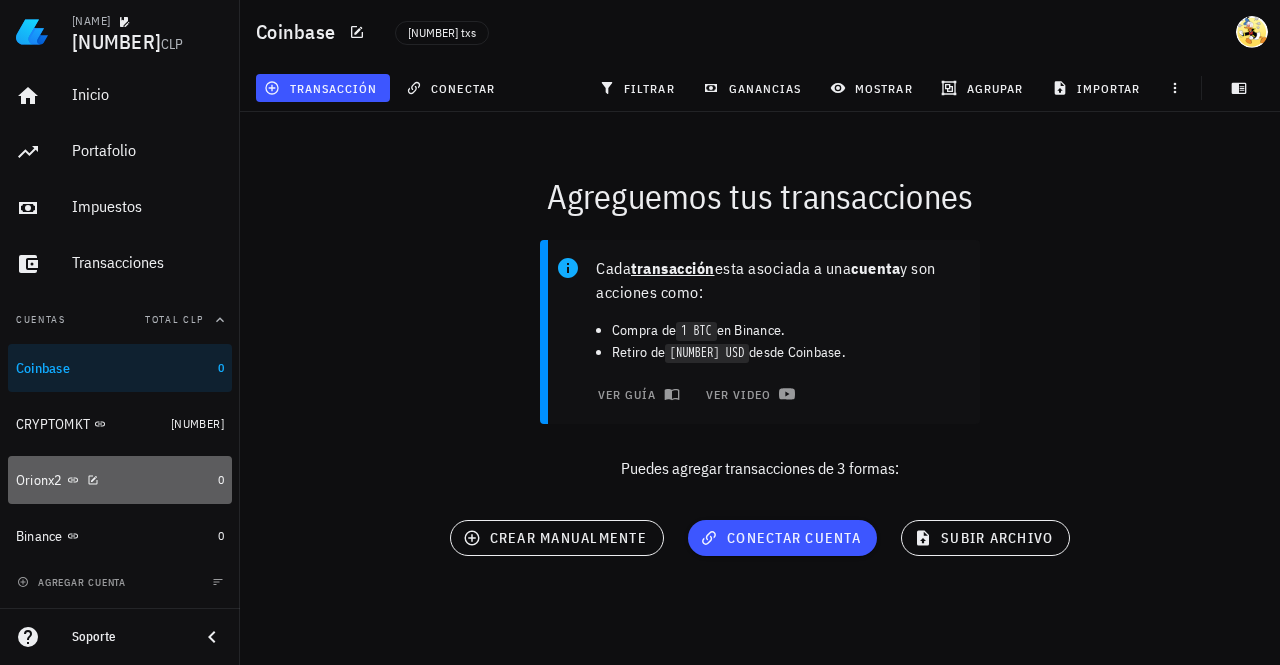 click on "Orionx2" at bounding box center [113, 480] 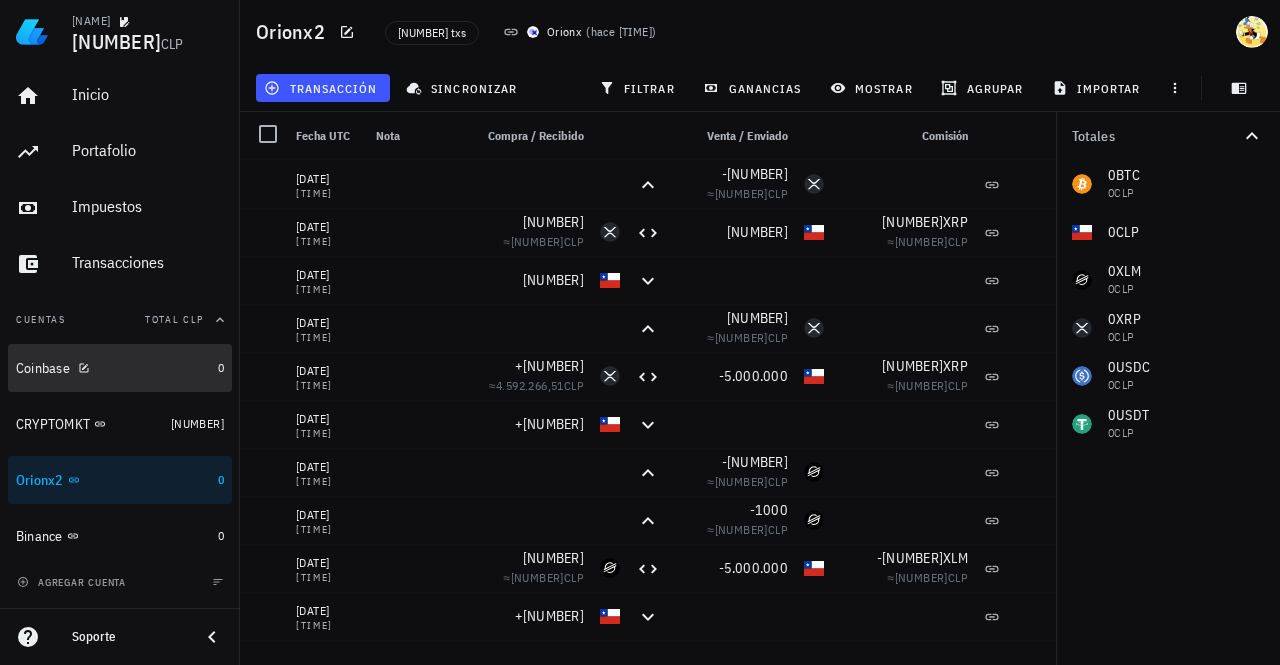 click on "Coinbase" at bounding box center (113, 368) 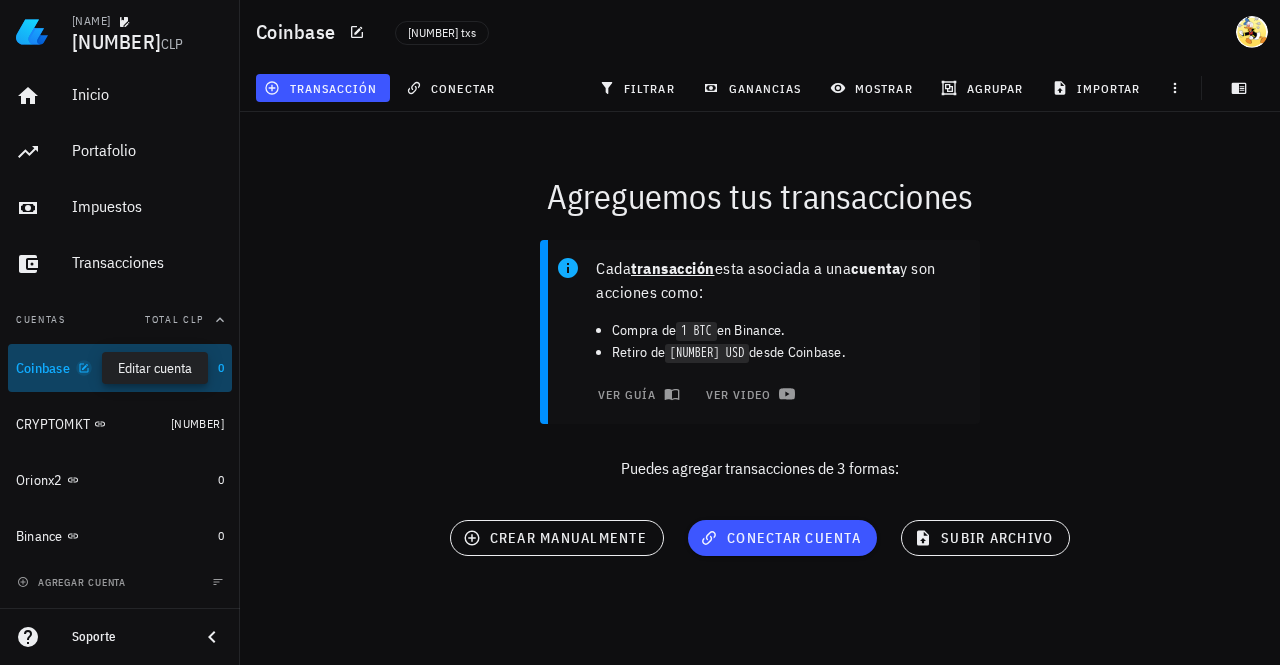 click 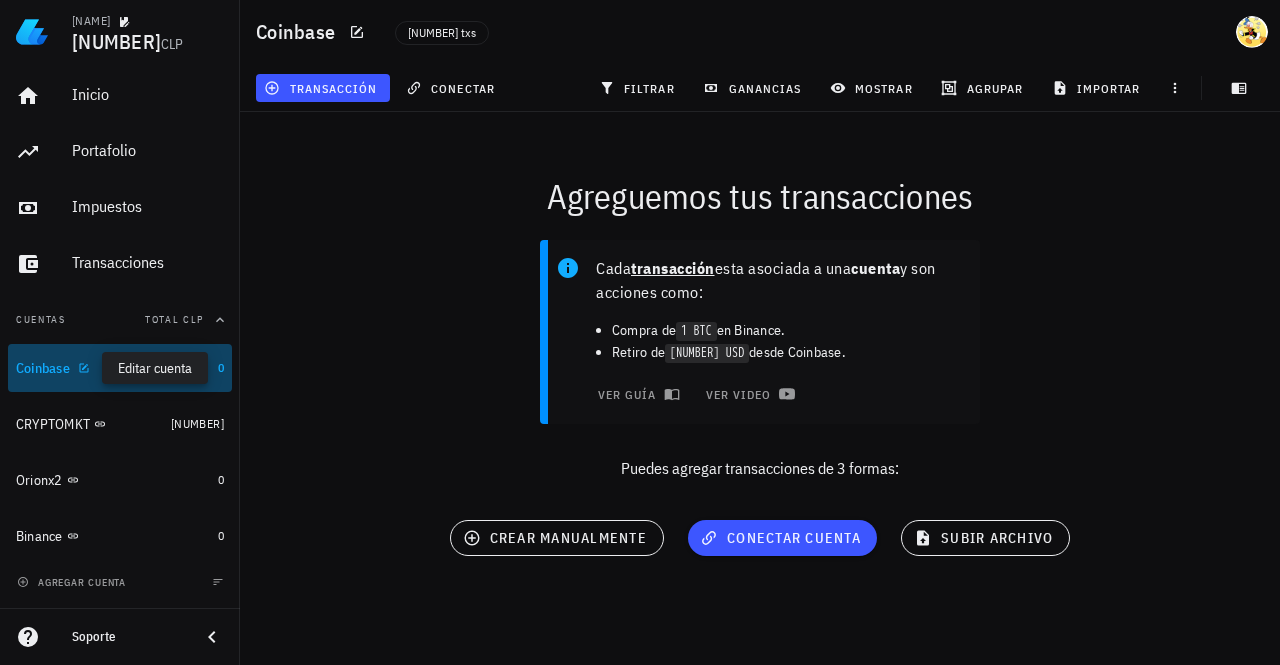 type on "Coinbase" 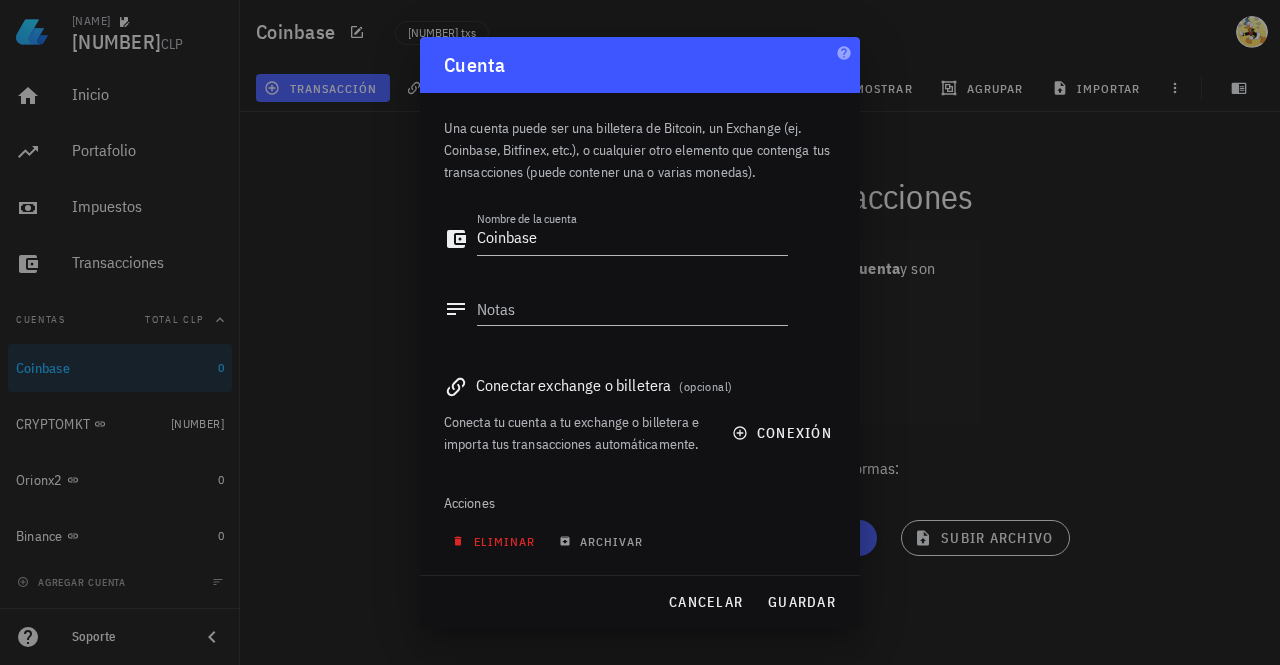 click on "eliminar" at bounding box center (495, 541) 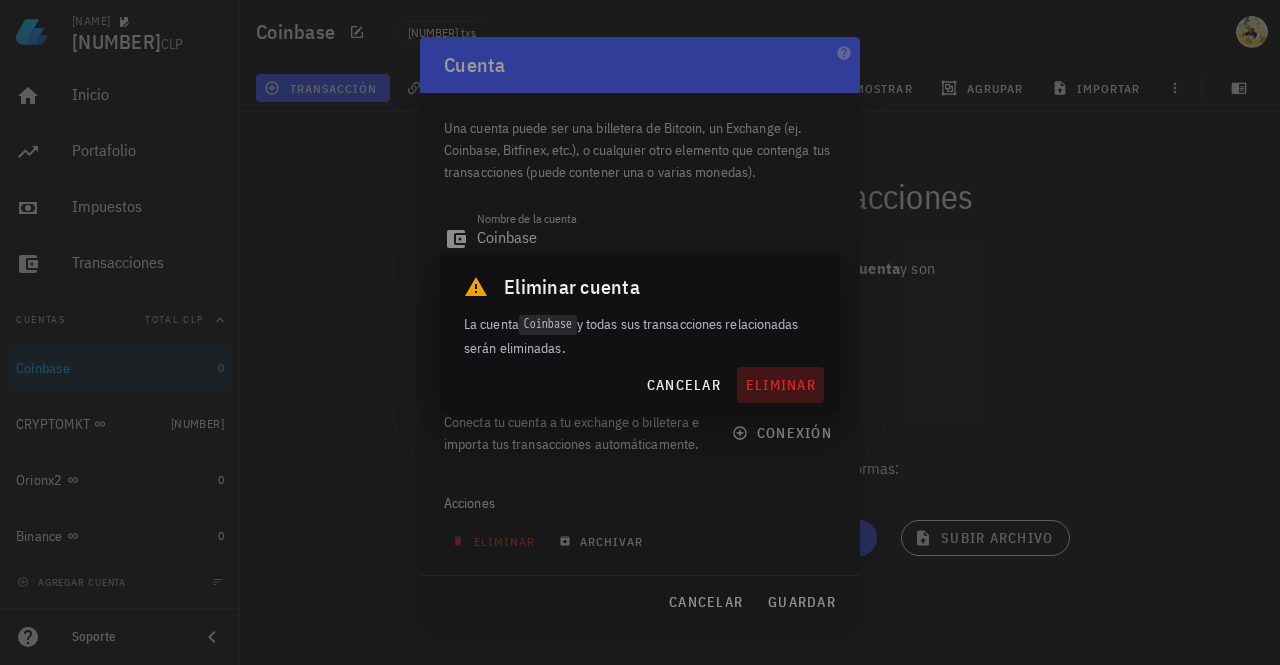 click on "eliminar" at bounding box center (780, 385) 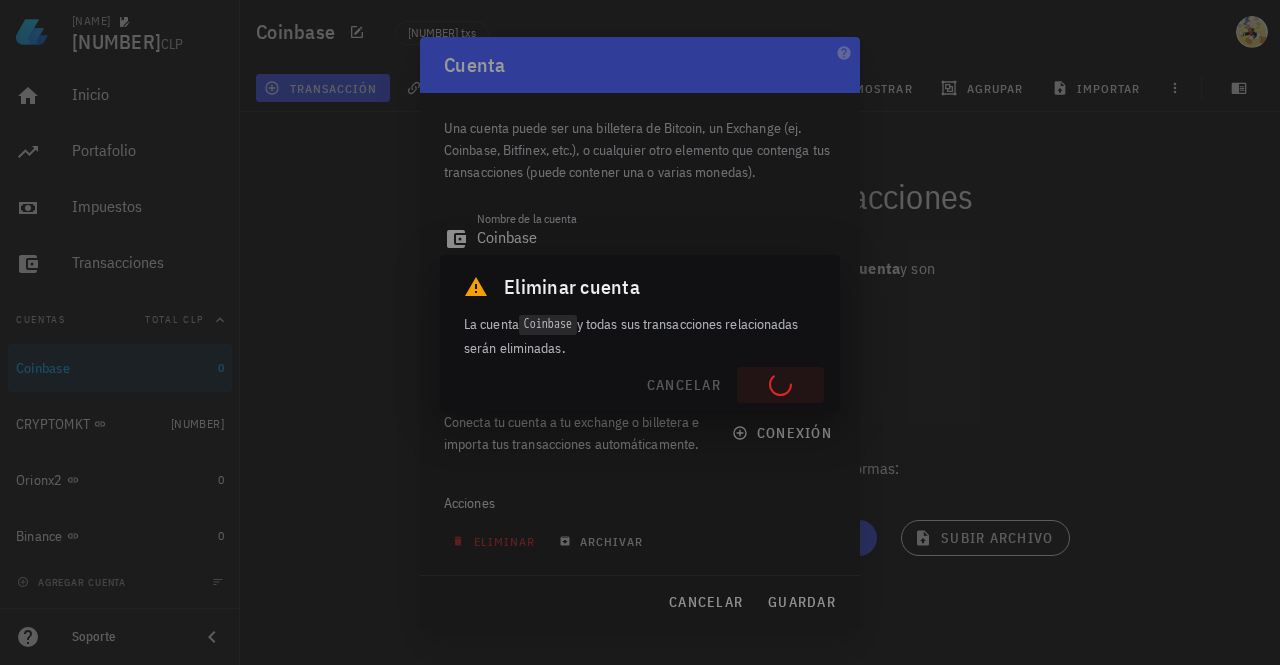 type 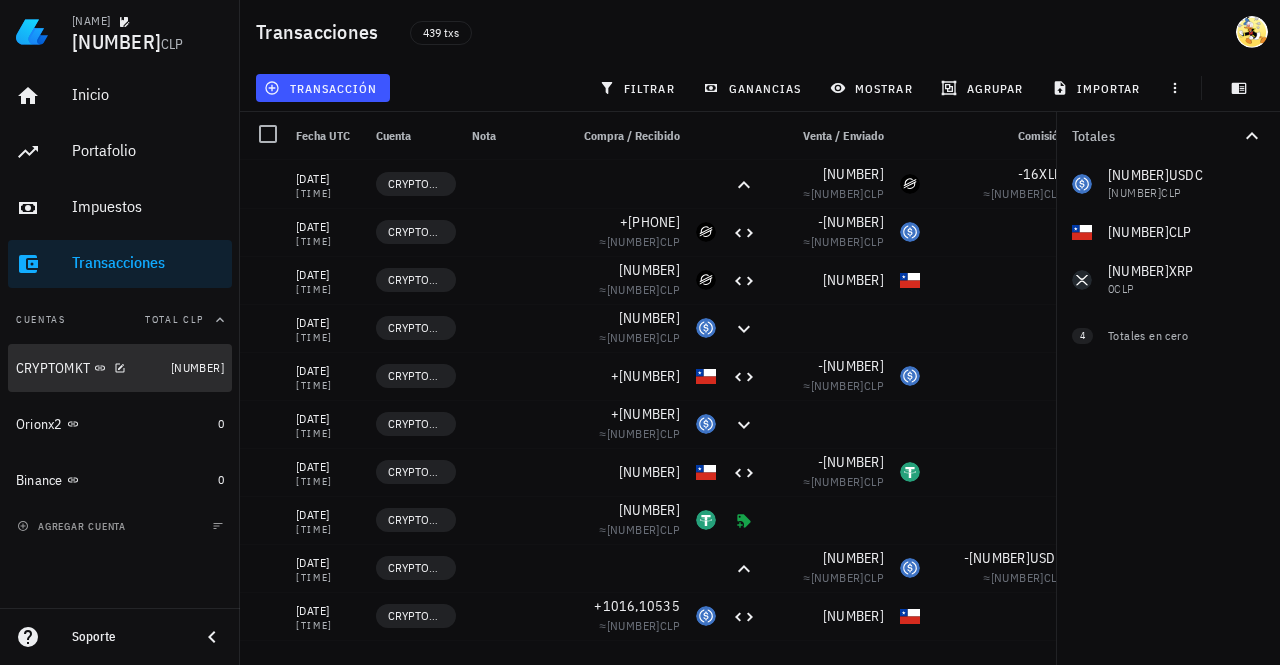 click on "CRYPTOMKT" at bounding box center (89, 368) 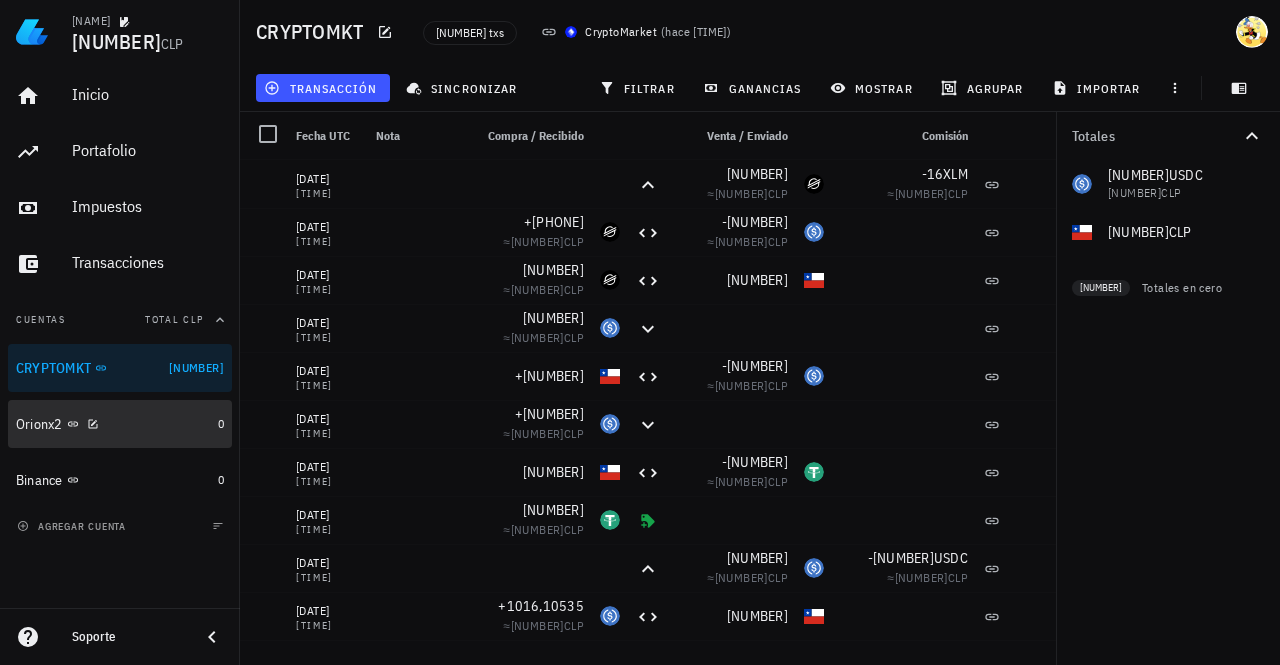 click on "Orionx2" at bounding box center [113, 424] 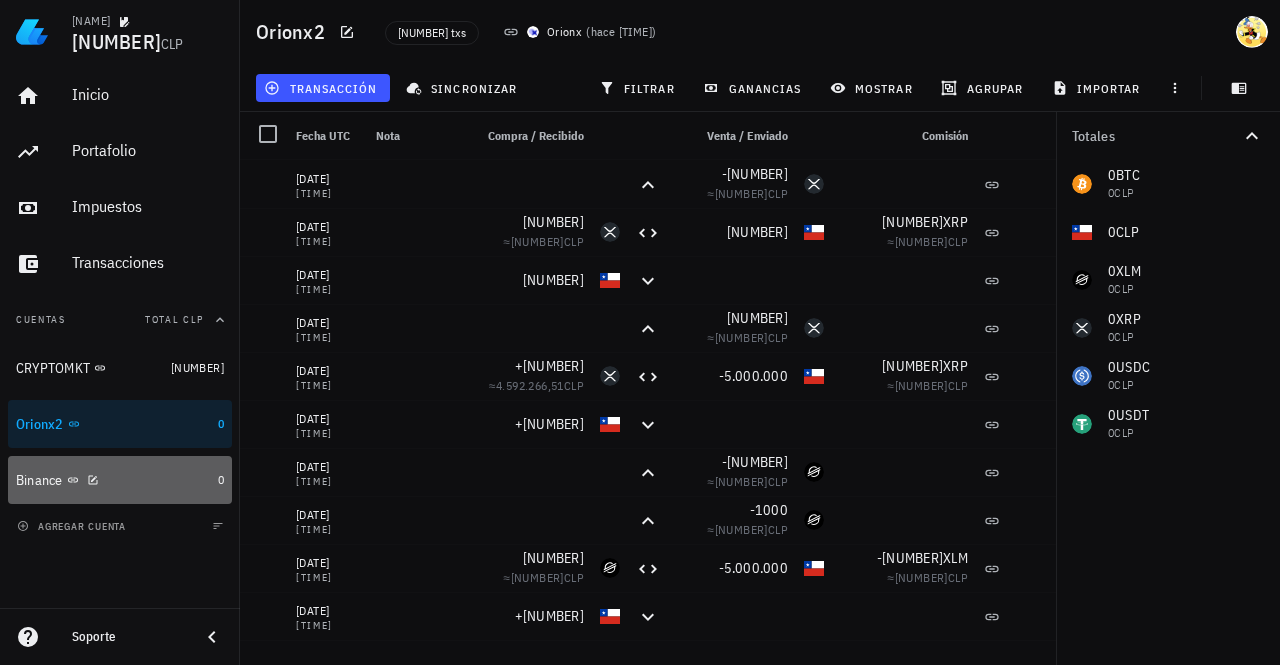 click on "Binance" at bounding box center [113, 480] 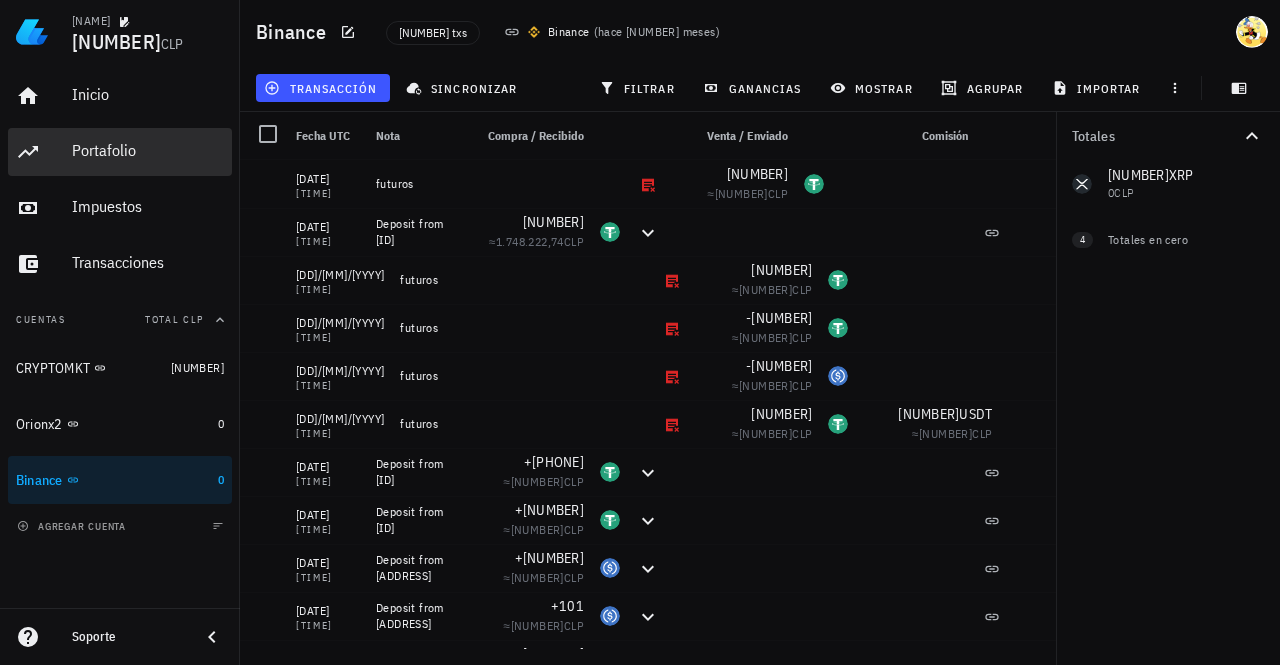 click on "Portafolio" at bounding box center (148, 150) 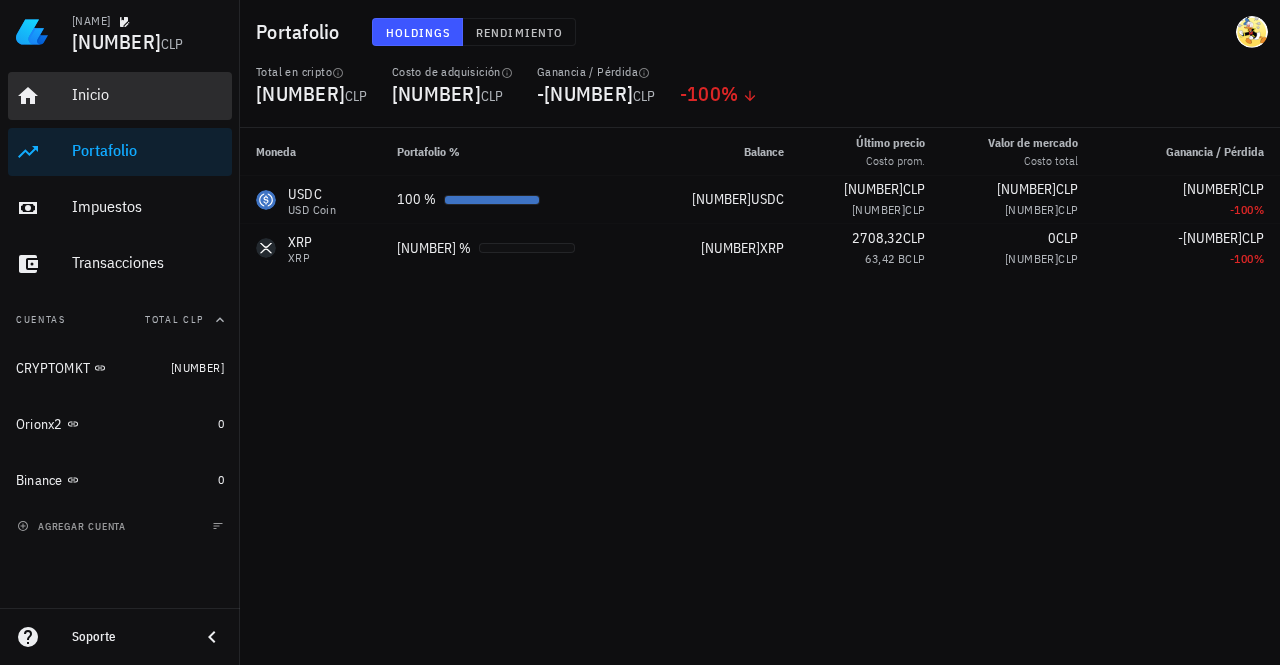 click on "Inicio" at bounding box center (148, 94) 